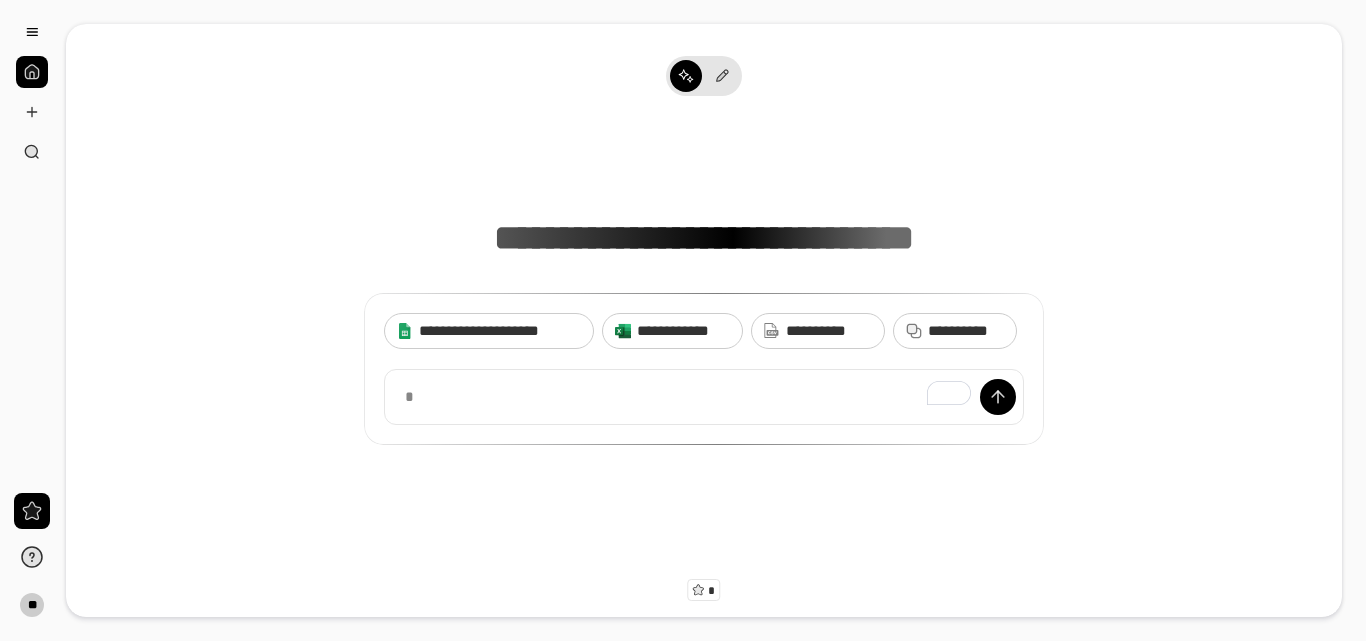 scroll, scrollTop: 0, scrollLeft: 0, axis: both 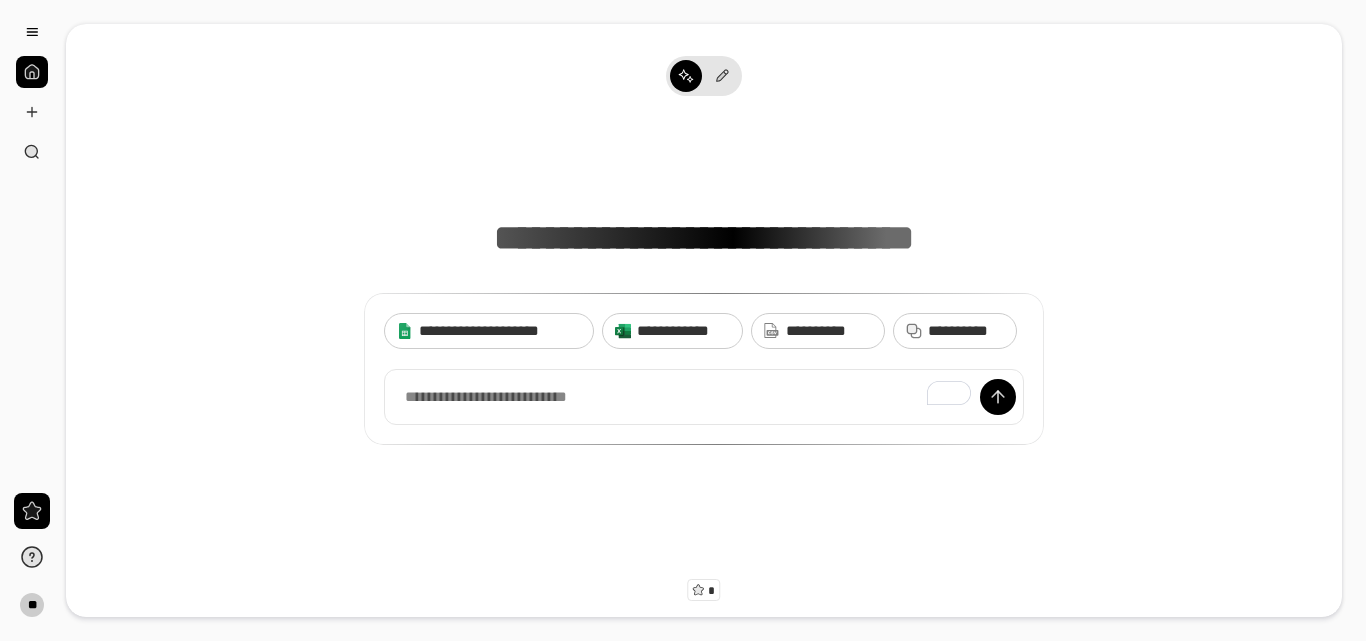 drag, startPoint x: 0, startPoint y: 0, endPoint x: 382, endPoint y: 249, distance: 455.98795 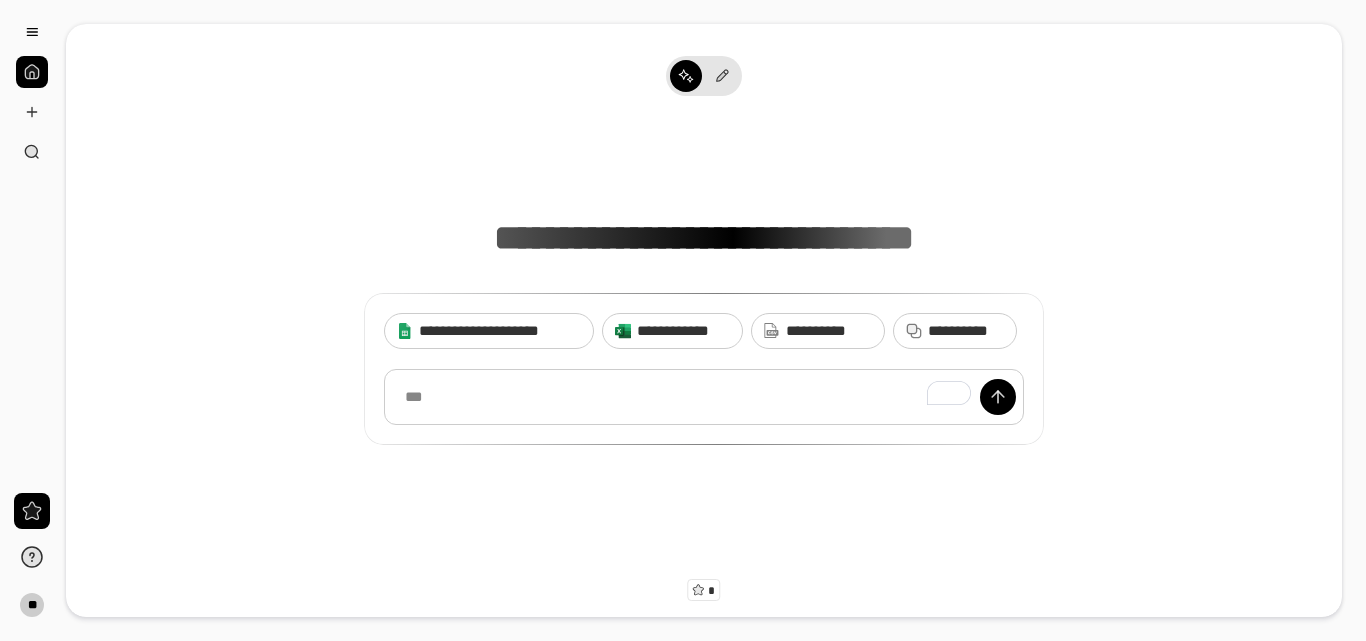 click at bounding box center (704, 397) 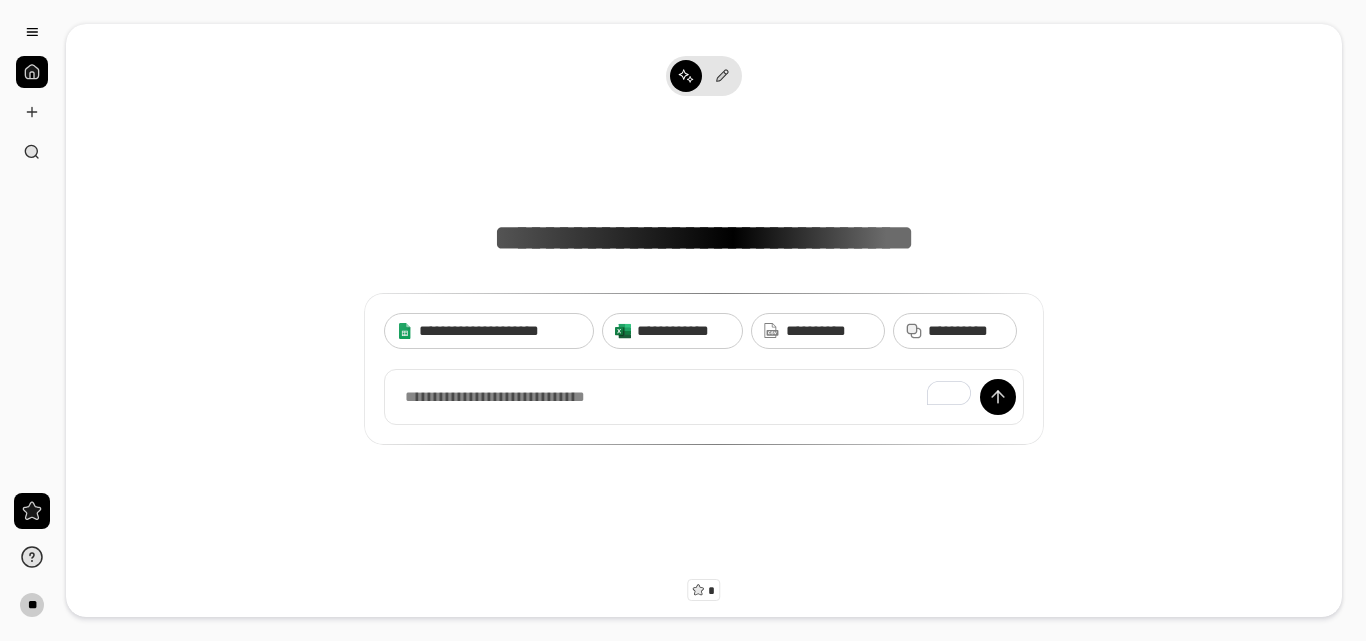 drag, startPoint x: 480, startPoint y: 395, endPoint x: 184, endPoint y: 130, distance: 397.29208 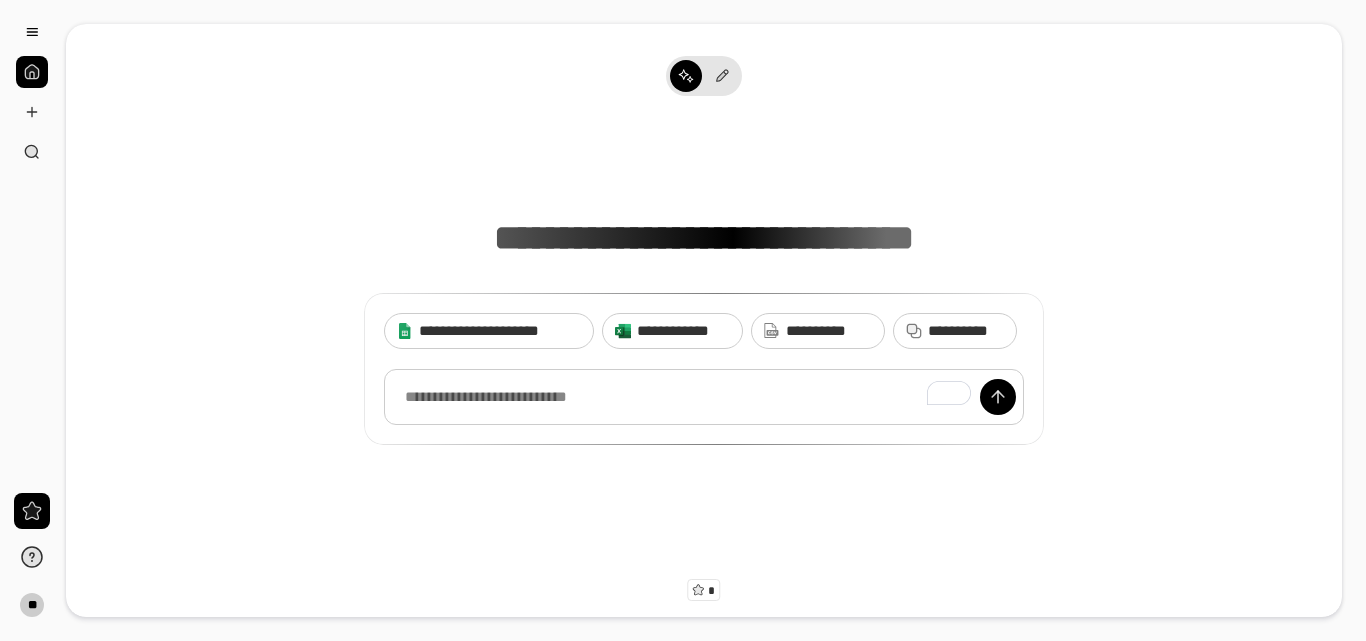 click at bounding box center (704, 397) 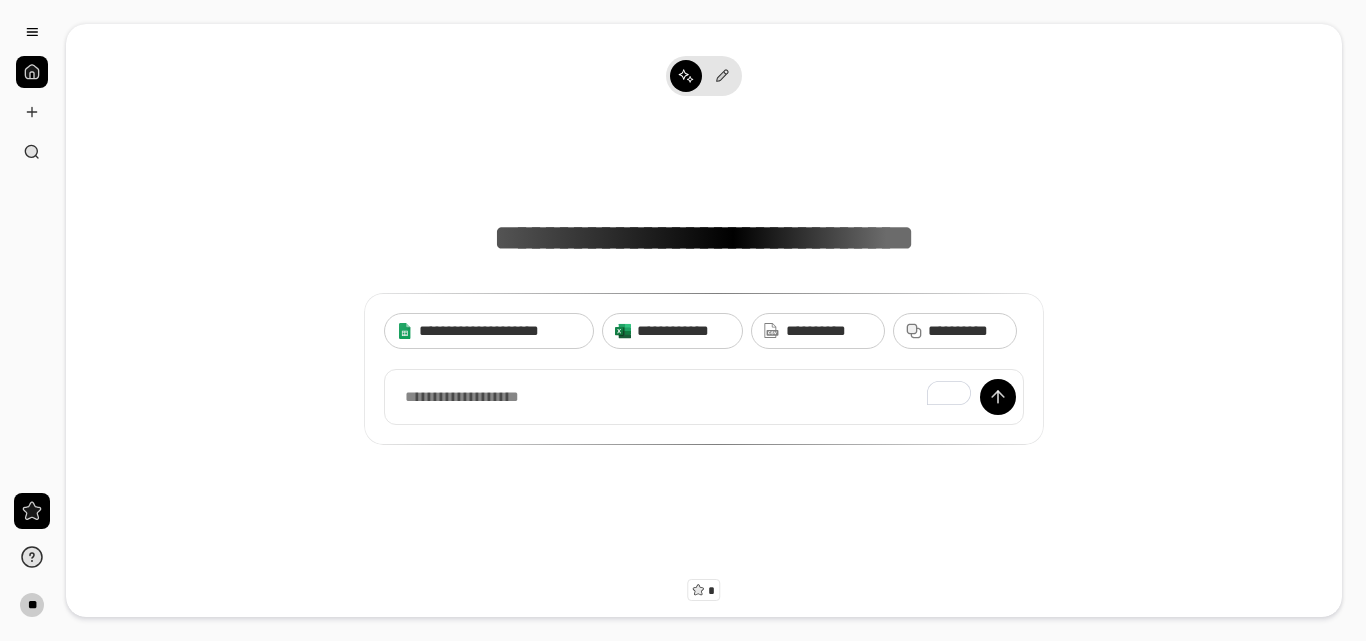 drag, startPoint x: 496, startPoint y: 383, endPoint x: 263, endPoint y: 168, distance: 317.03943 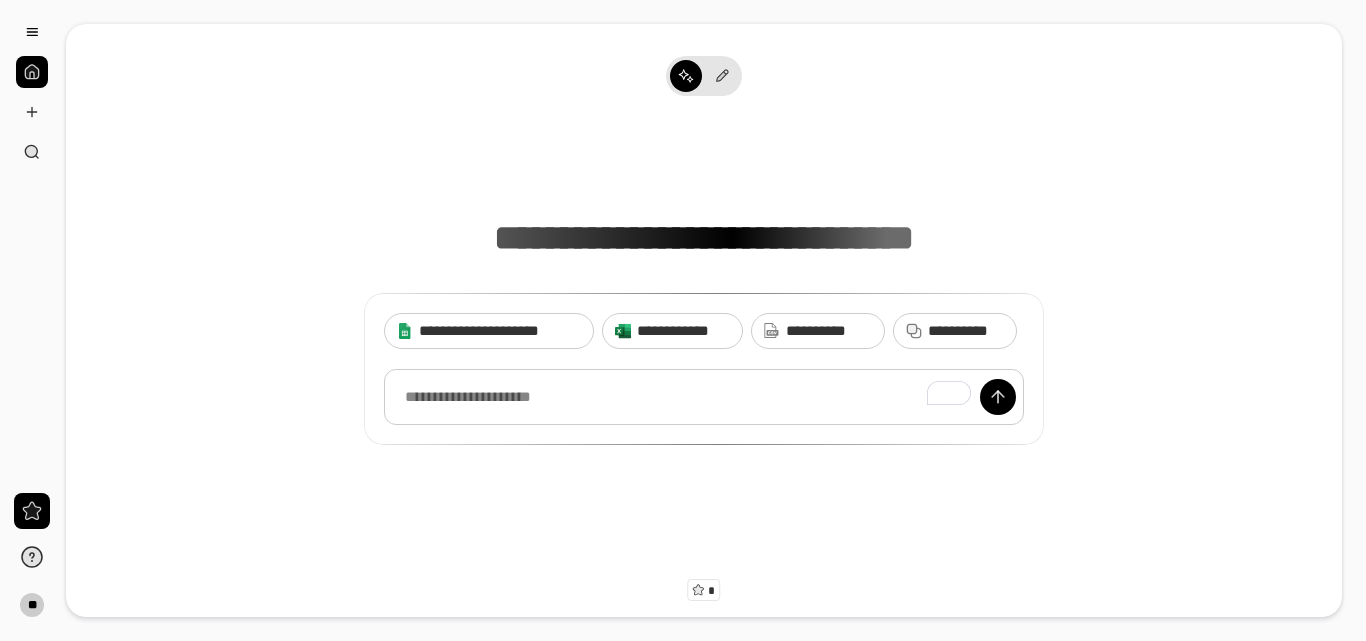 click at bounding box center (704, 397) 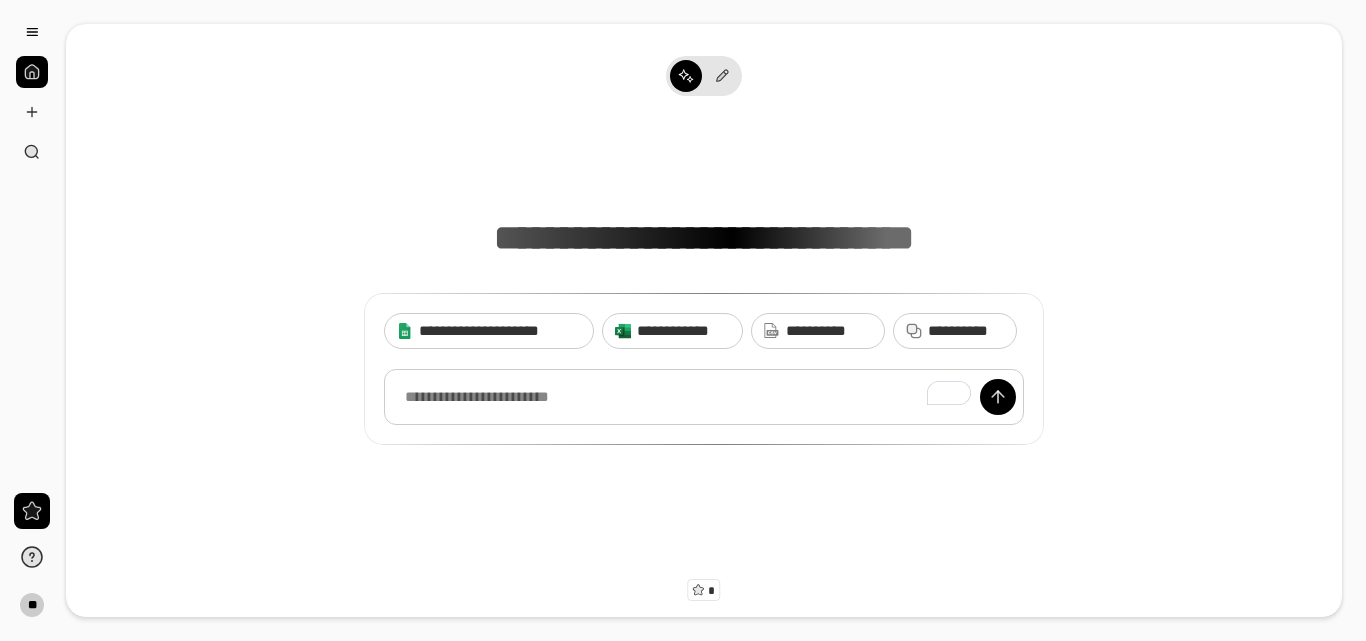 paste 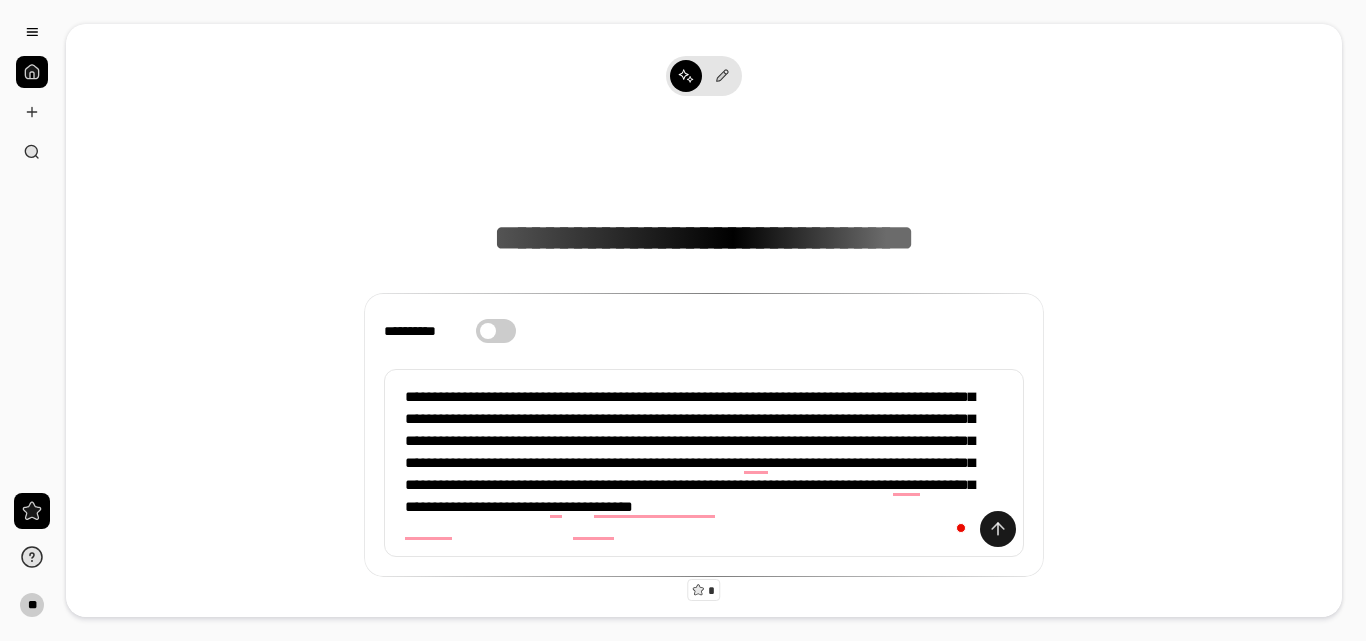 click at bounding box center [998, 529] 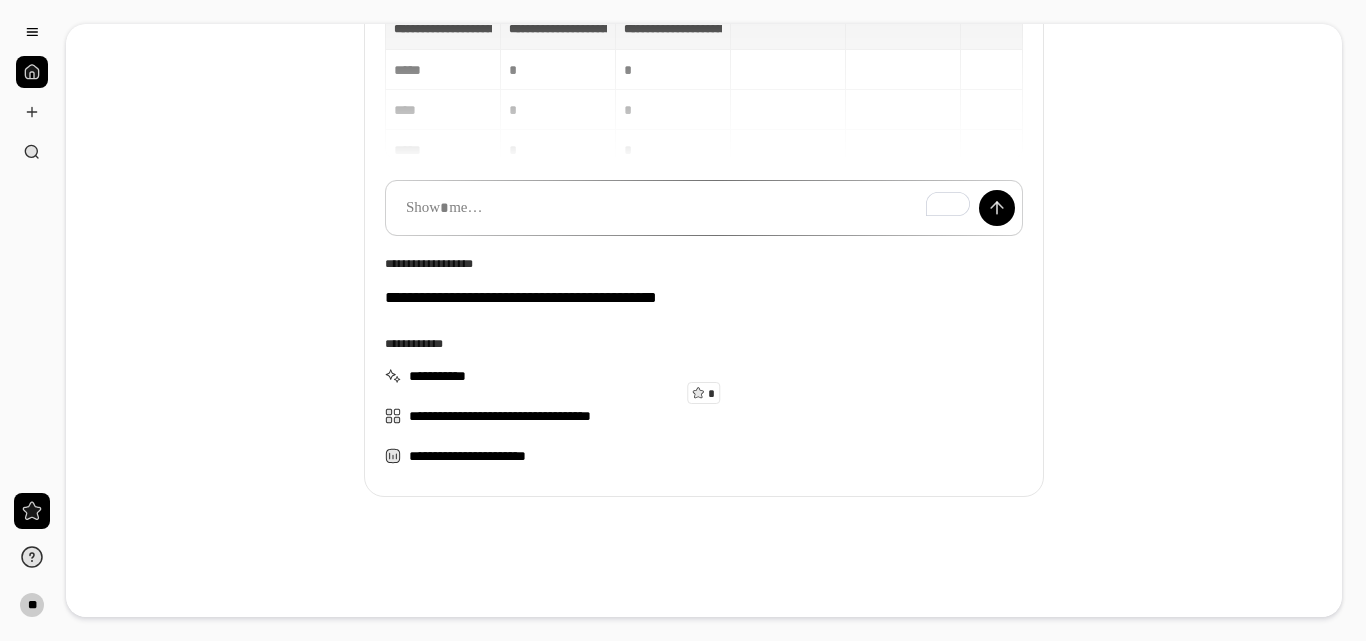 scroll, scrollTop: 0, scrollLeft: 0, axis: both 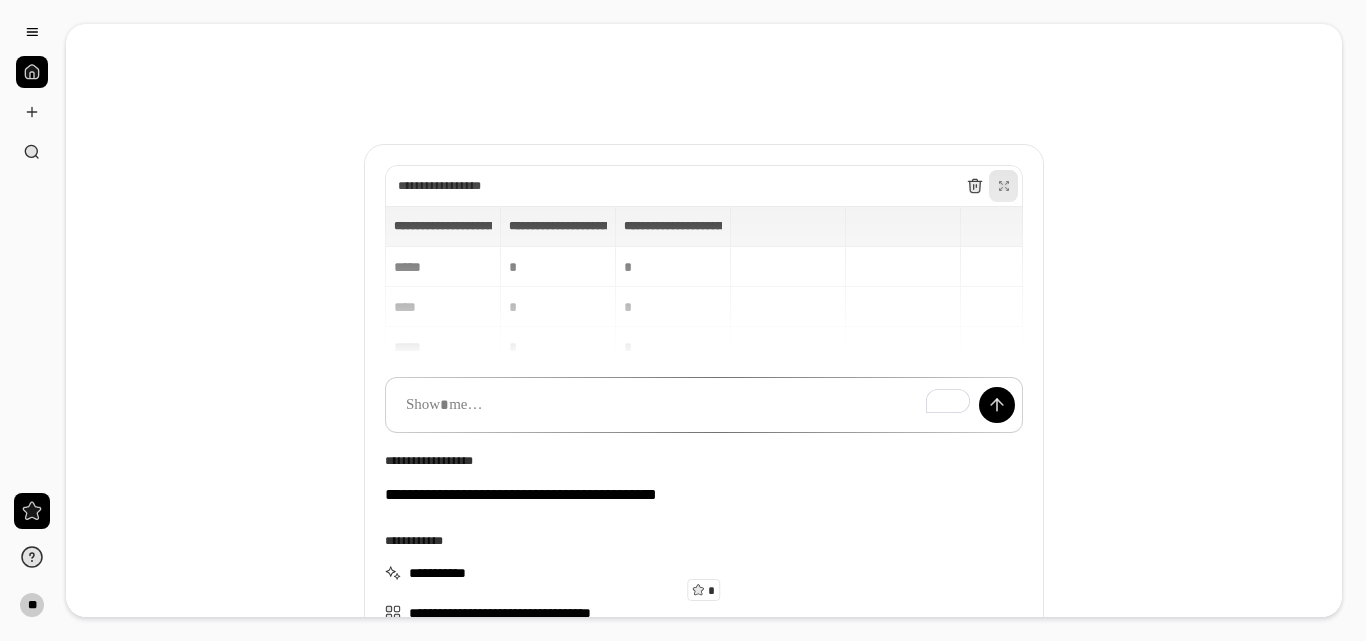 click at bounding box center (1004, 186) 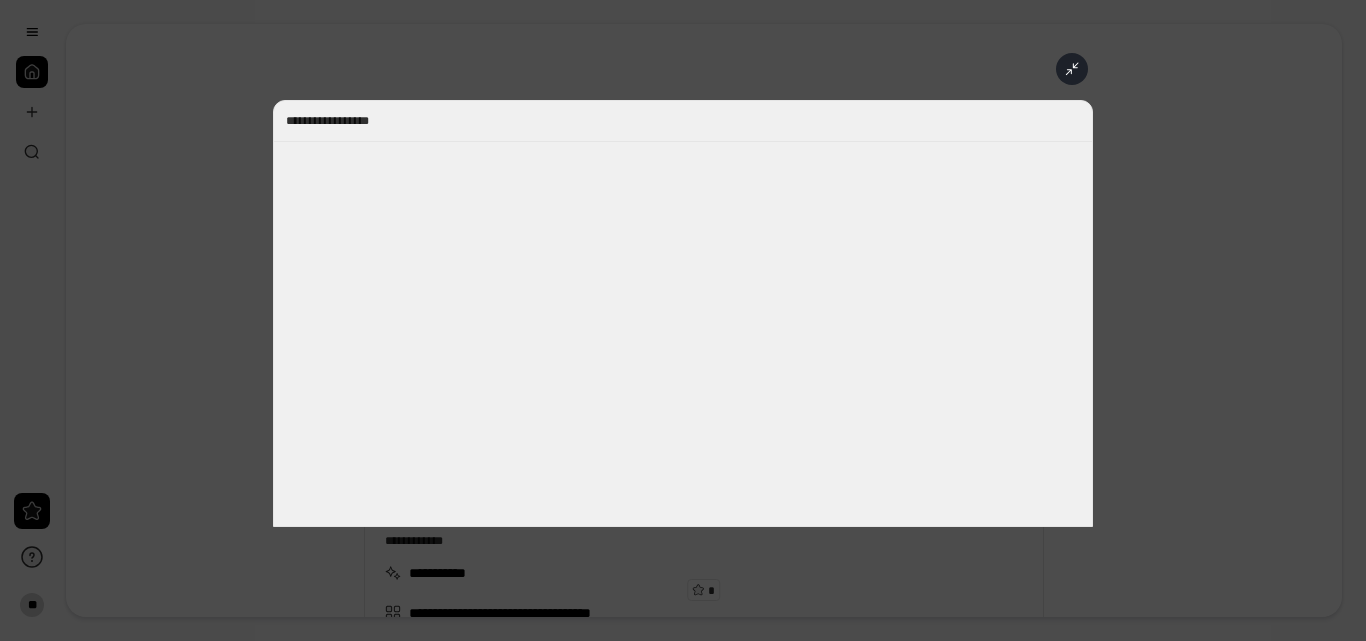 scroll, scrollTop: 0, scrollLeft: 0, axis: both 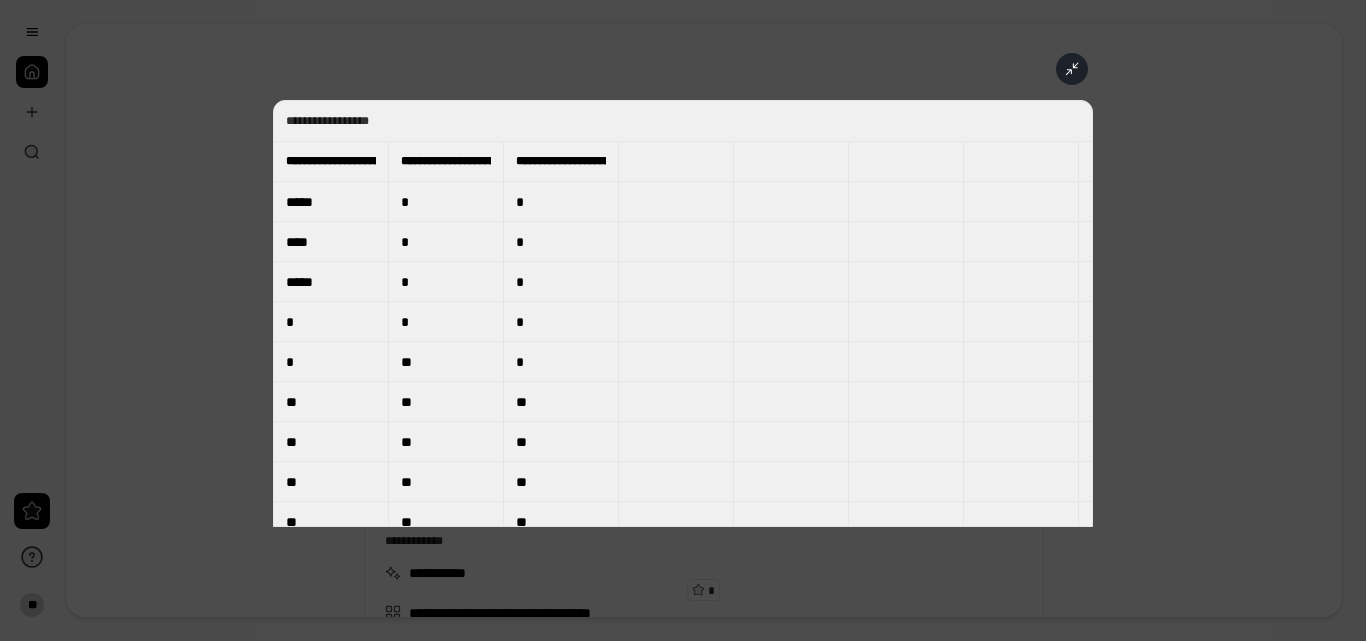 click on "**********" at bounding box center [683, 313] 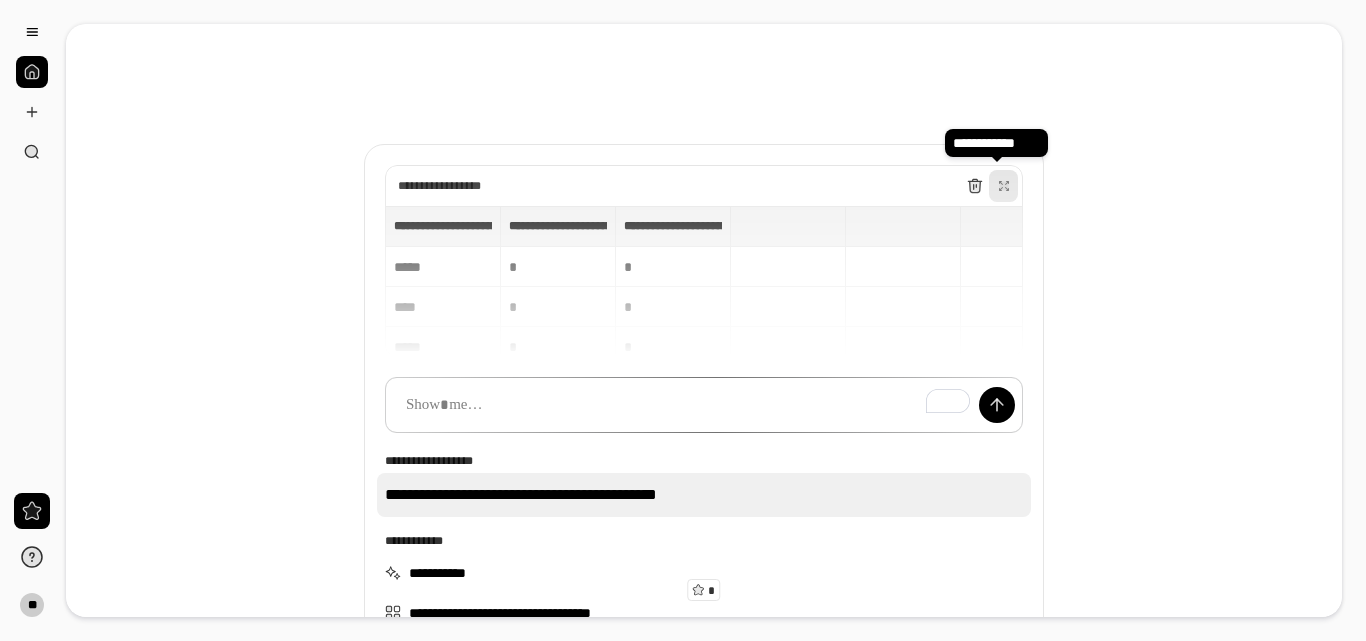 click on "**********" at bounding box center [704, 495] 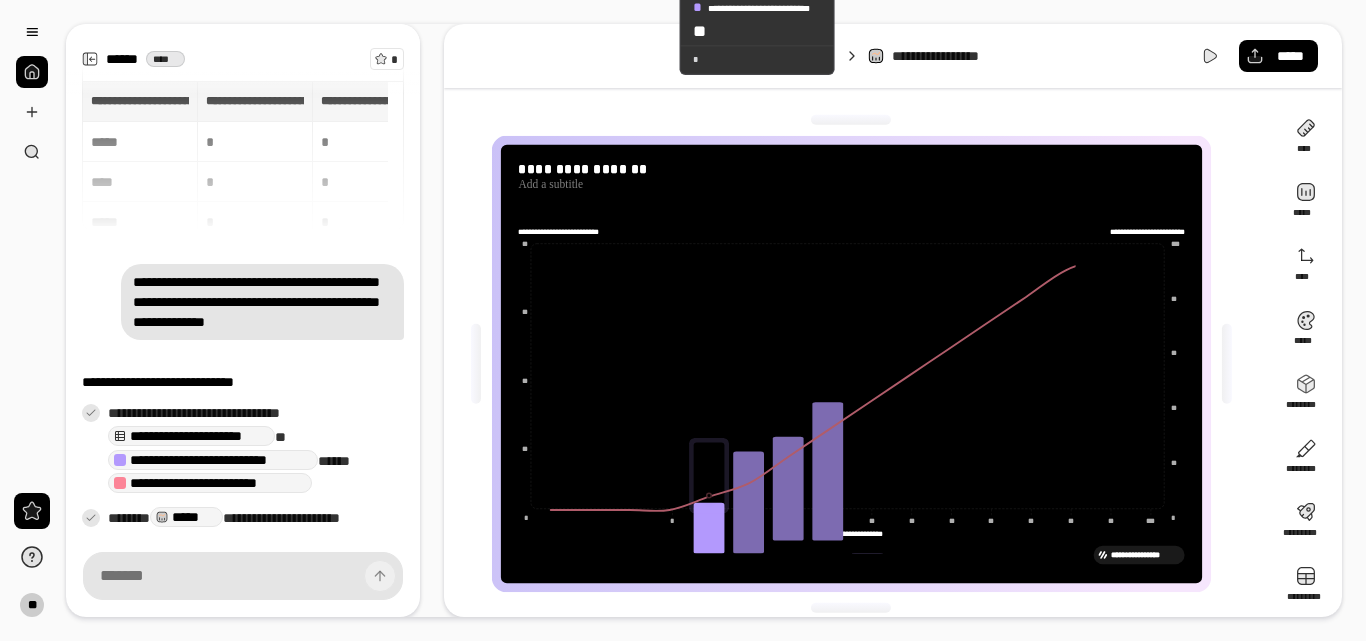 scroll, scrollTop: 99, scrollLeft: 0, axis: vertical 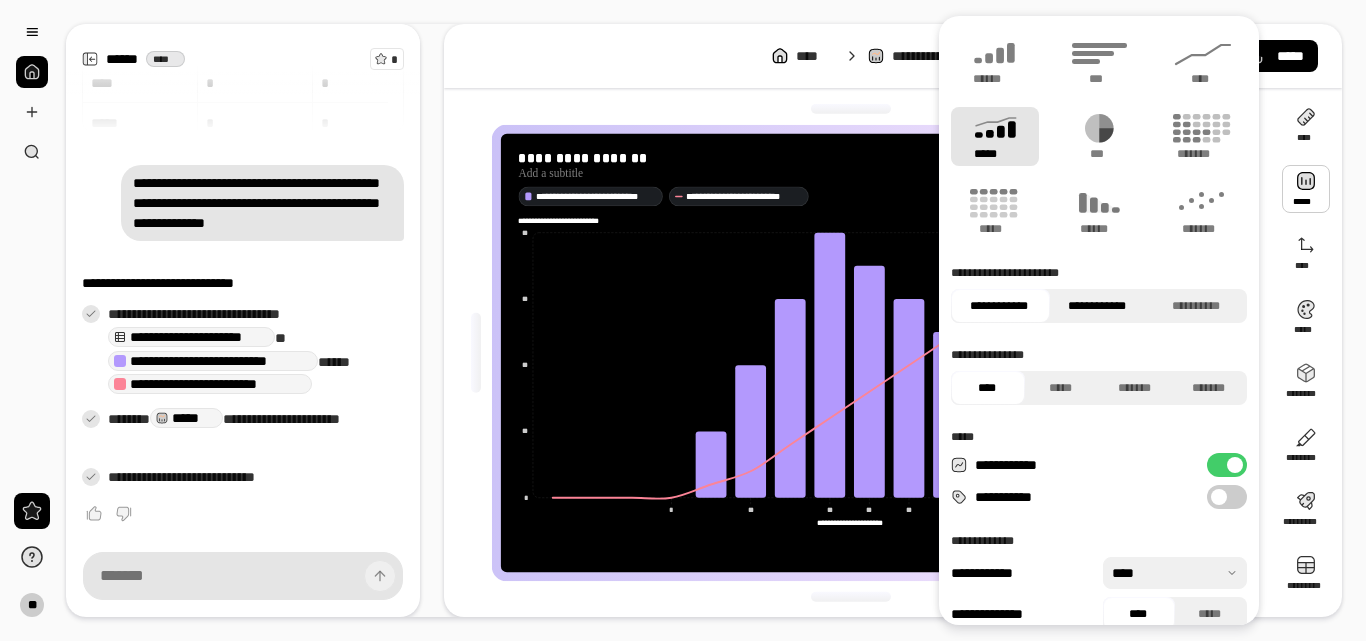 click on "**********" at bounding box center [1097, 306] 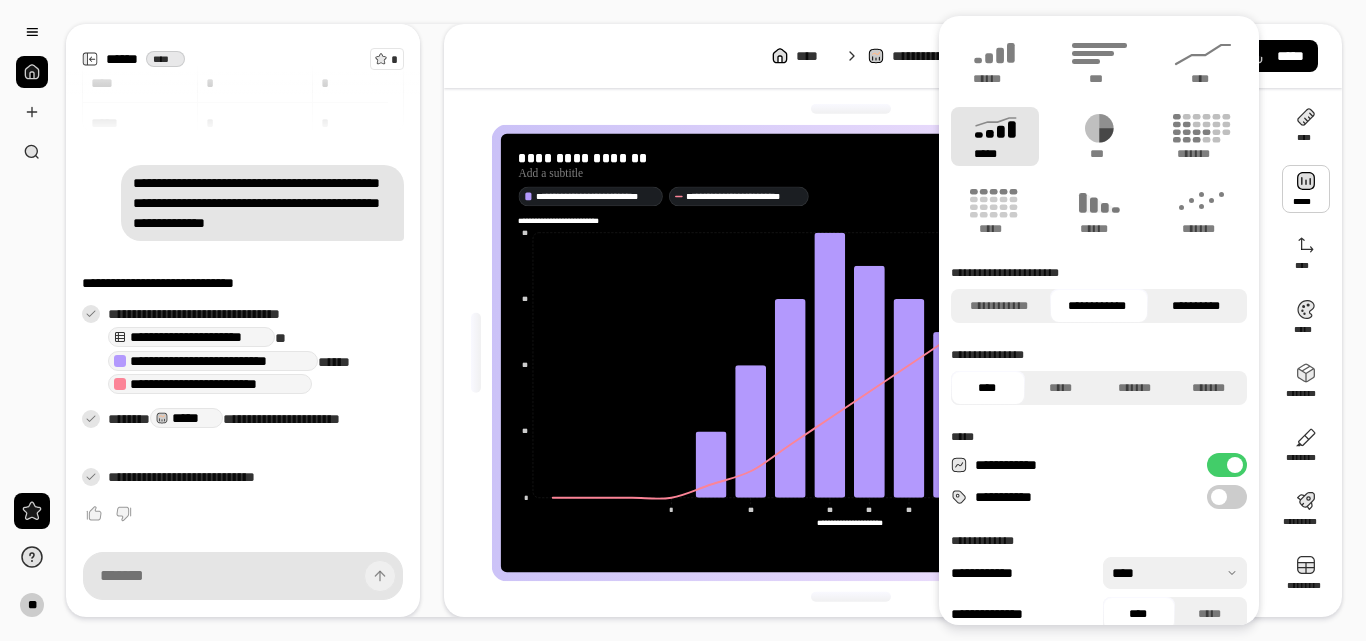 click on "**********" at bounding box center [1195, 306] 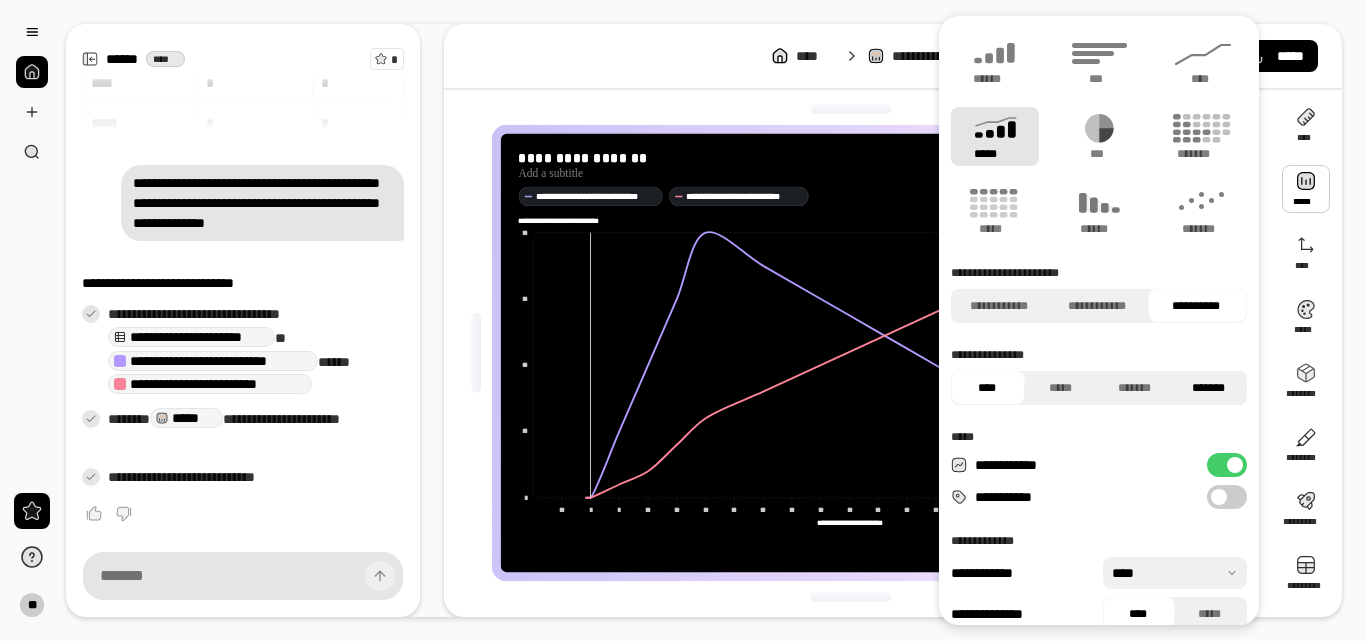 click on "*******" at bounding box center (1209, 388) 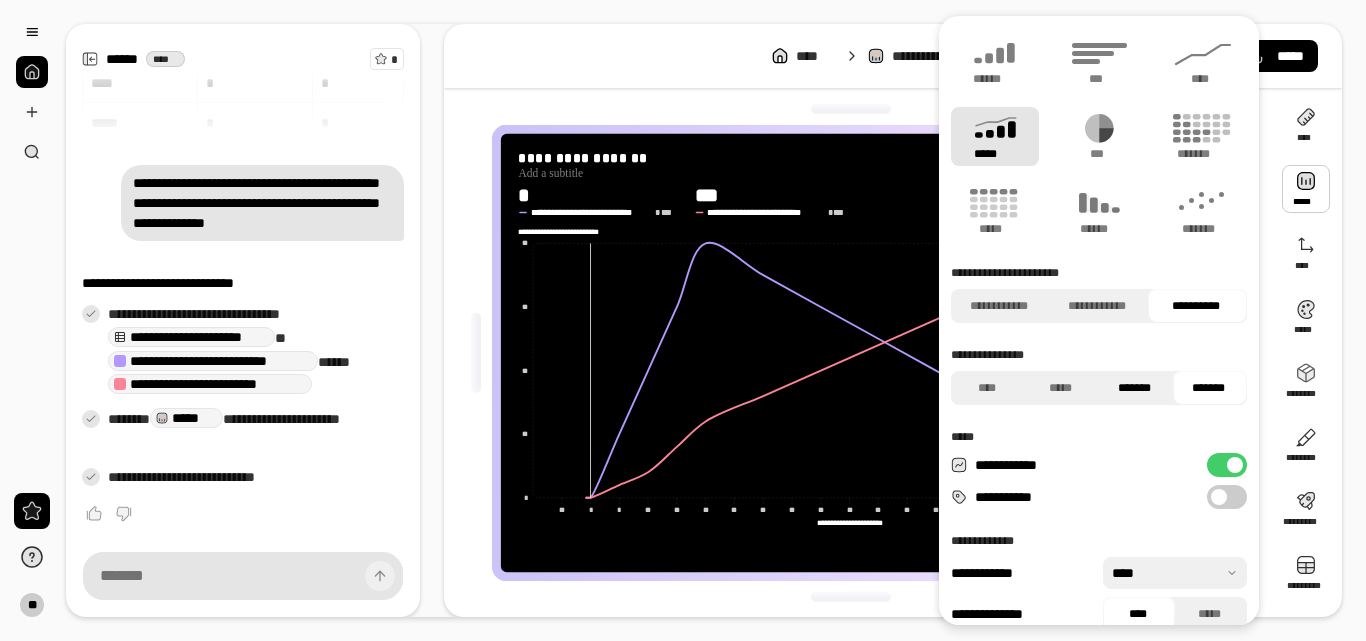 click on "*******" at bounding box center (1135, 388) 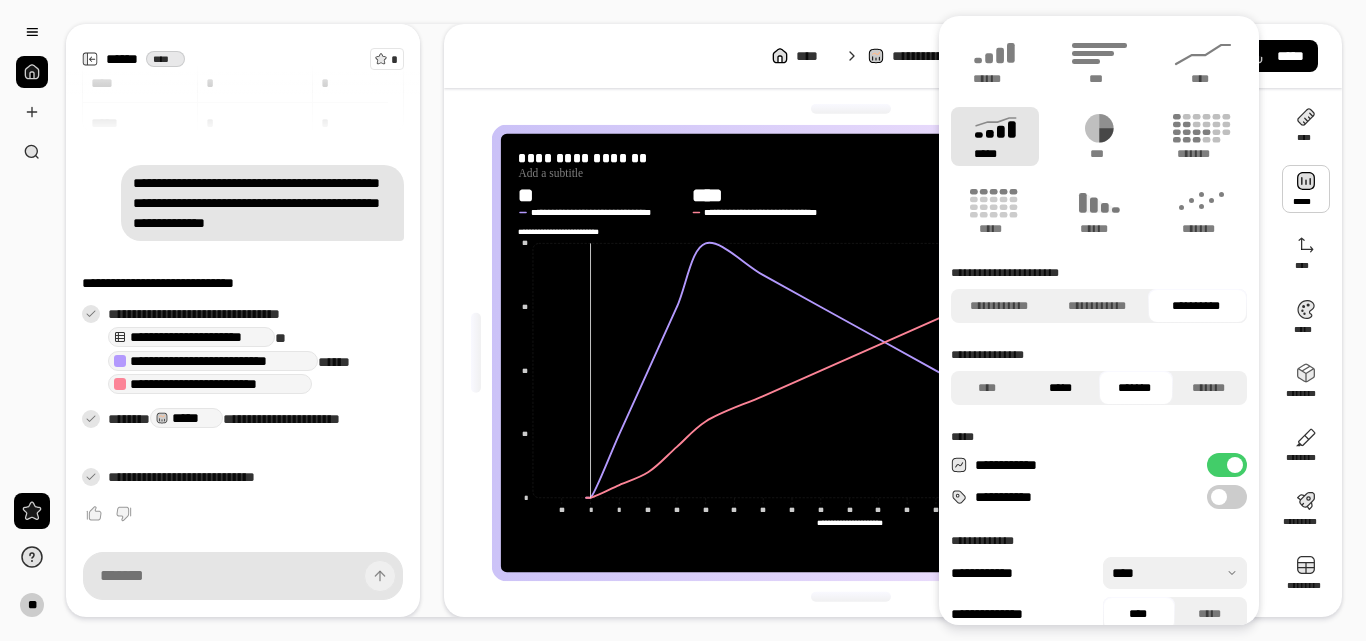 click on "*****" at bounding box center [1061, 388] 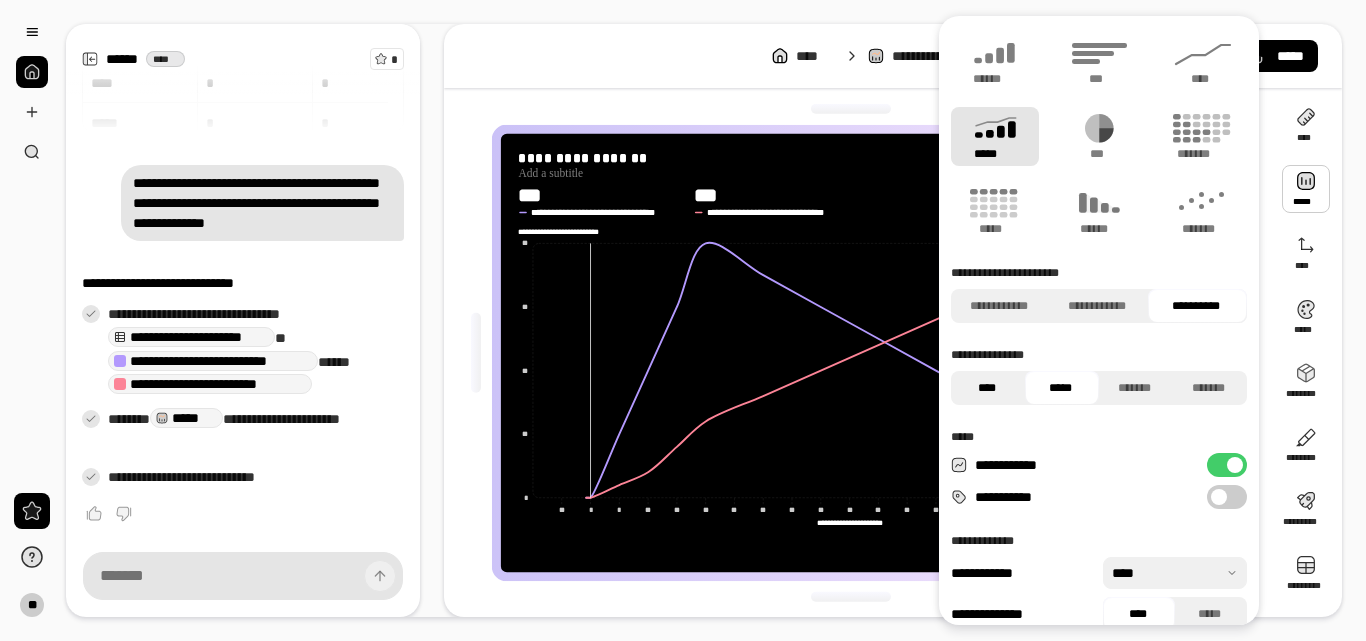 click on "****" at bounding box center (987, 388) 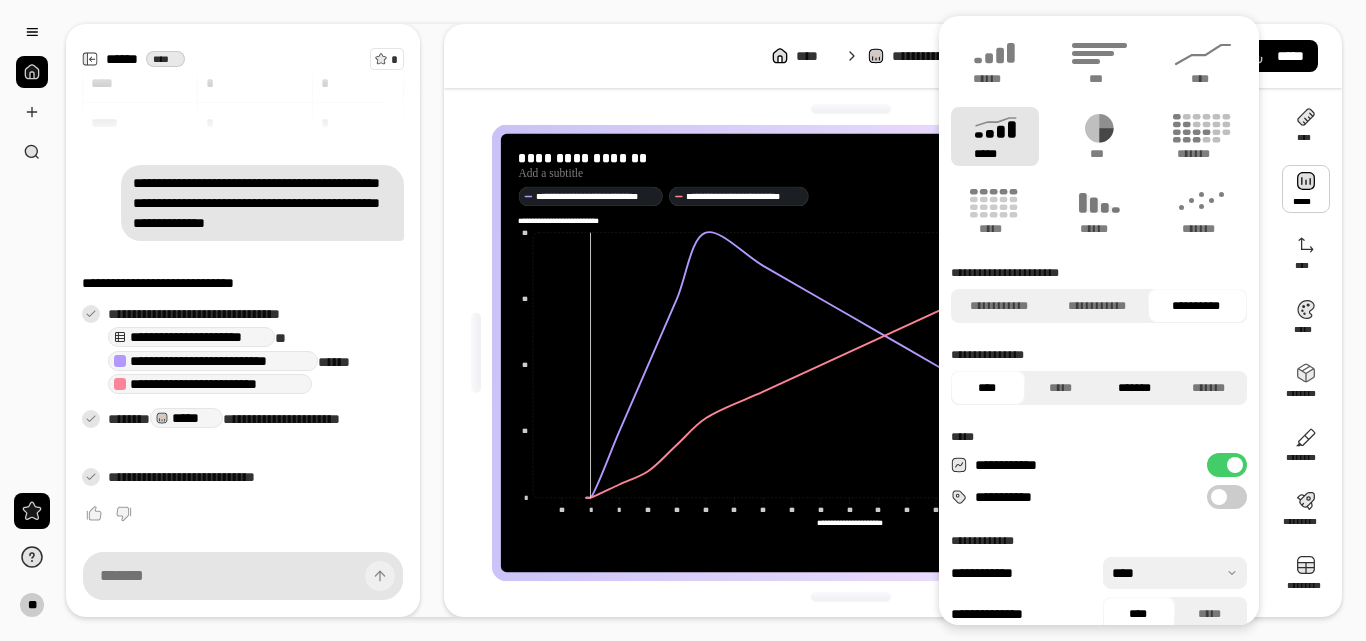click on "*******" at bounding box center (1135, 388) 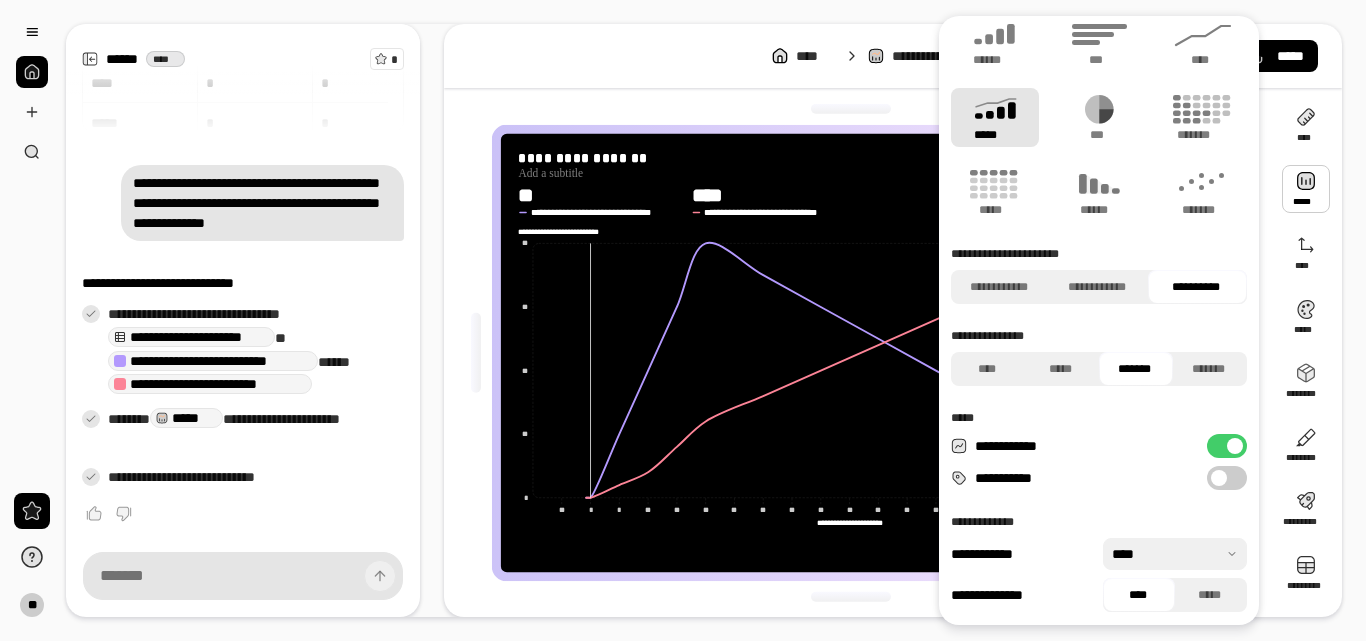 scroll, scrollTop: 22, scrollLeft: 0, axis: vertical 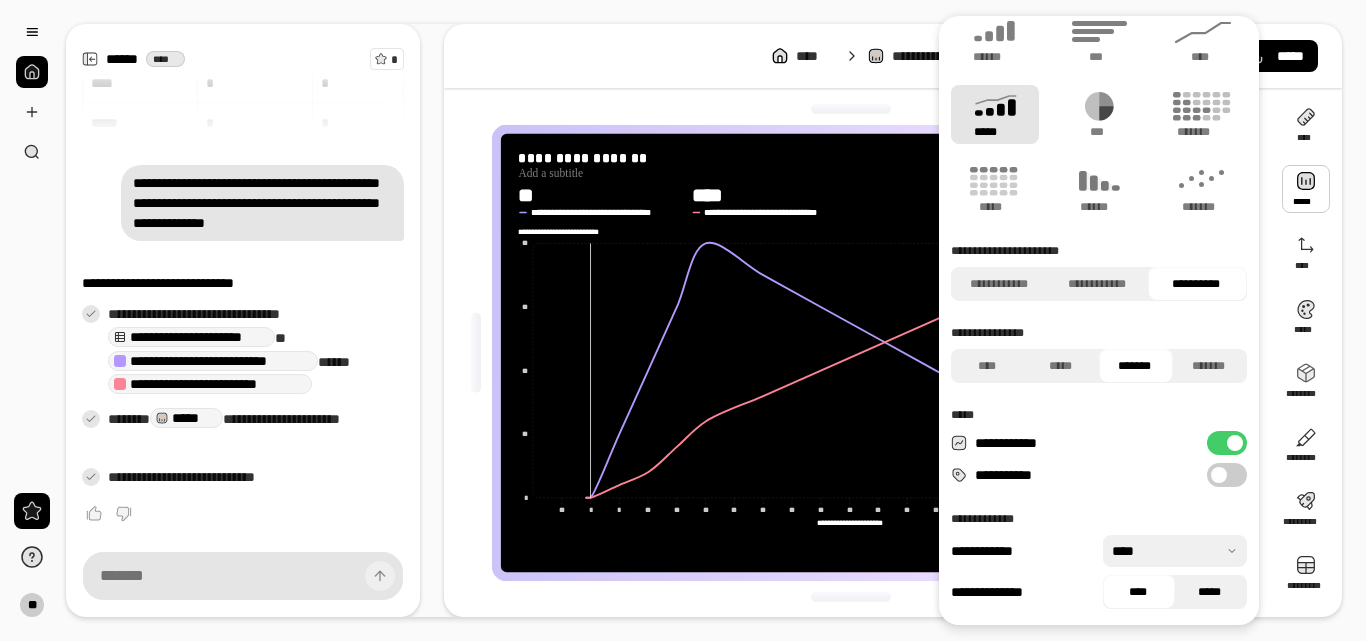 click on "*****" at bounding box center [1210, 592] 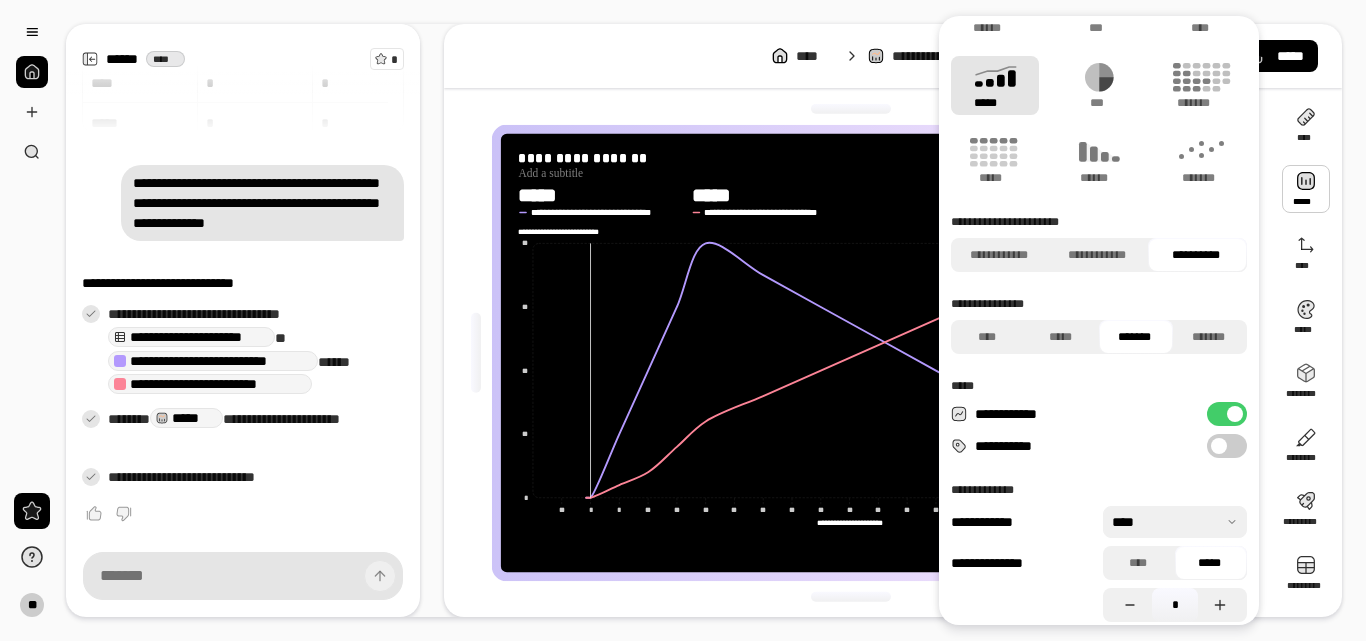 scroll, scrollTop: 64, scrollLeft: 0, axis: vertical 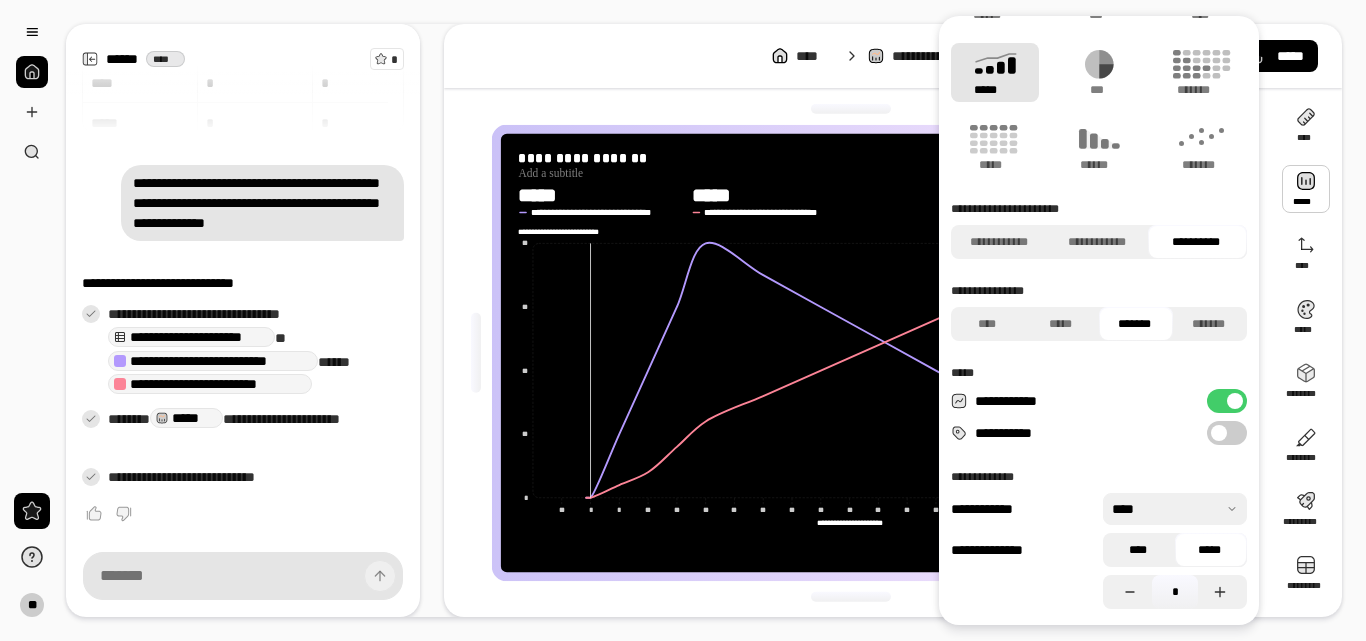 click on "****" at bounding box center (1138, 550) 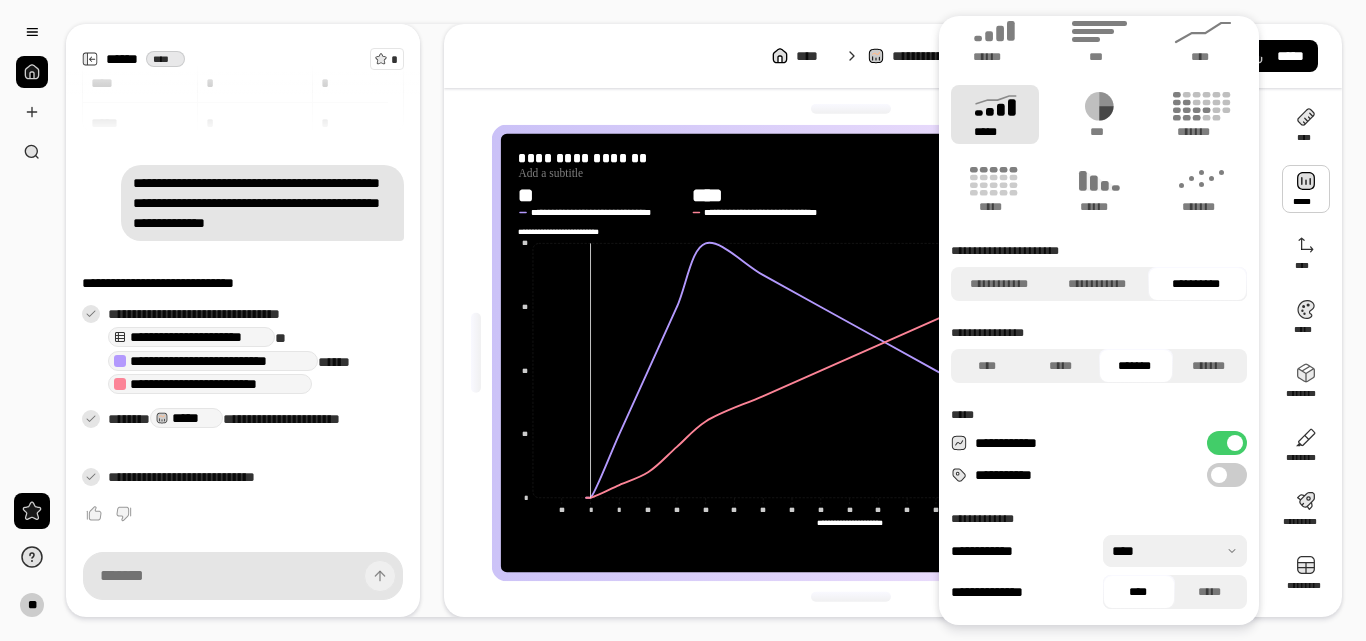 scroll, scrollTop: 22, scrollLeft: 0, axis: vertical 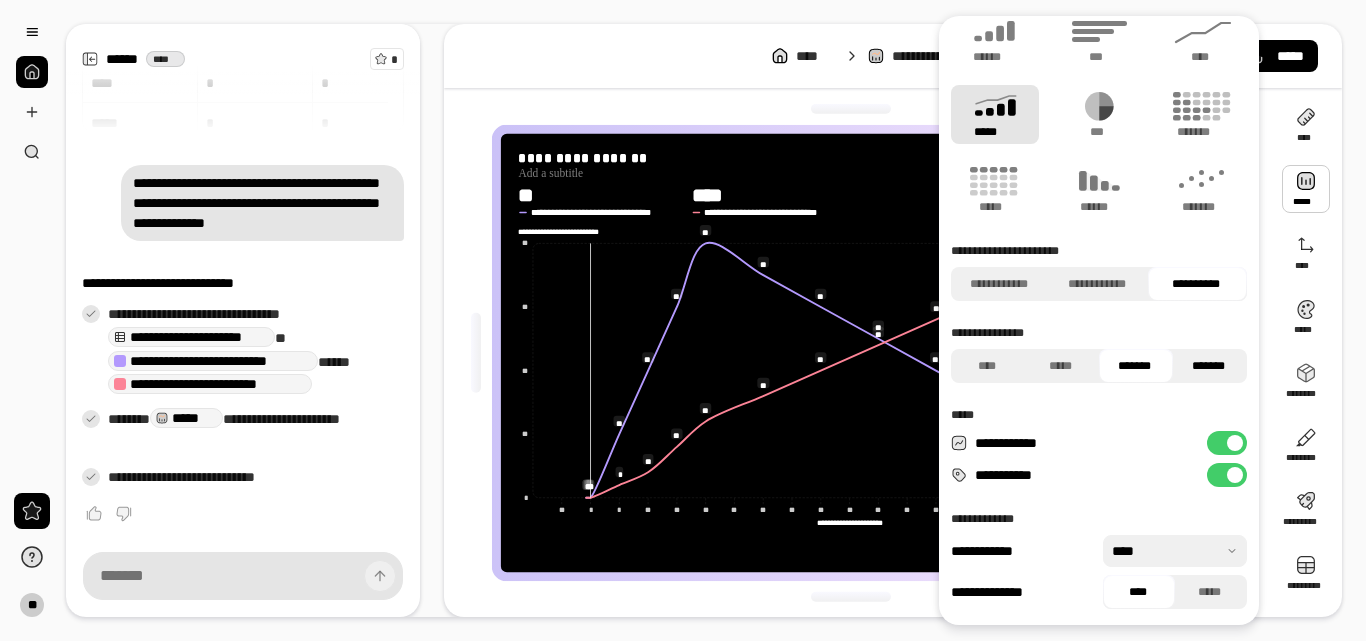 click on "*******" at bounding box center (1209, 366) 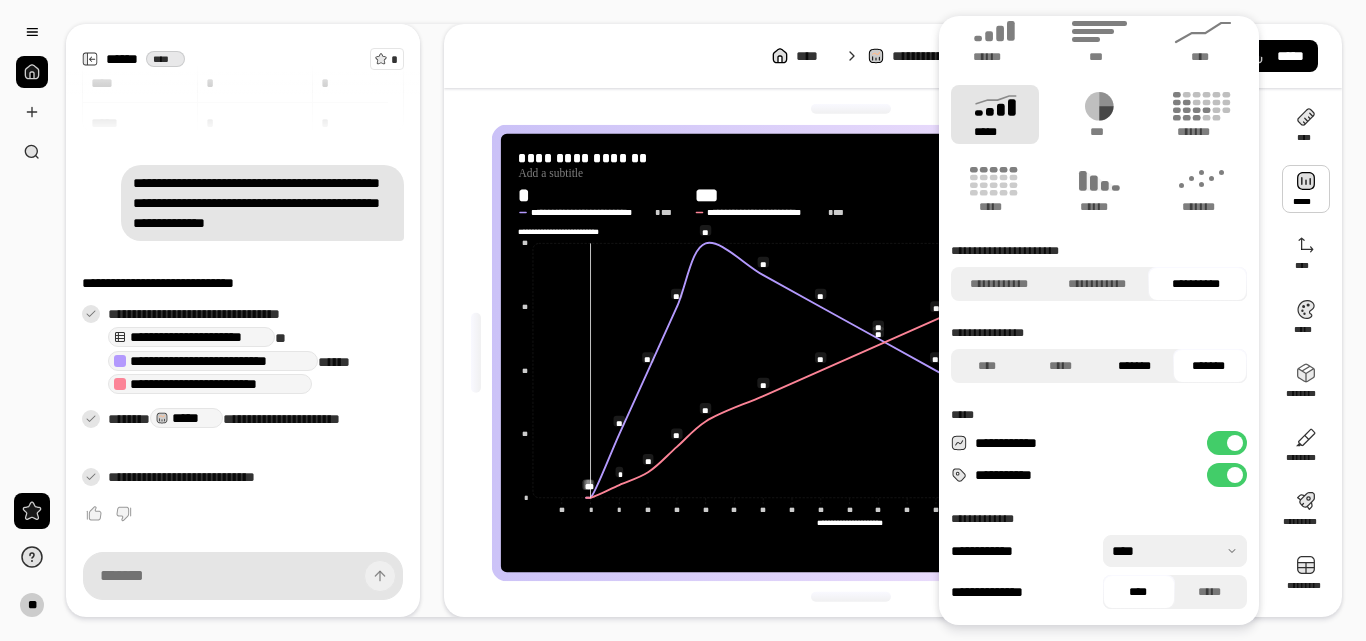 click on "*******" at bounding box center (1135, 366) 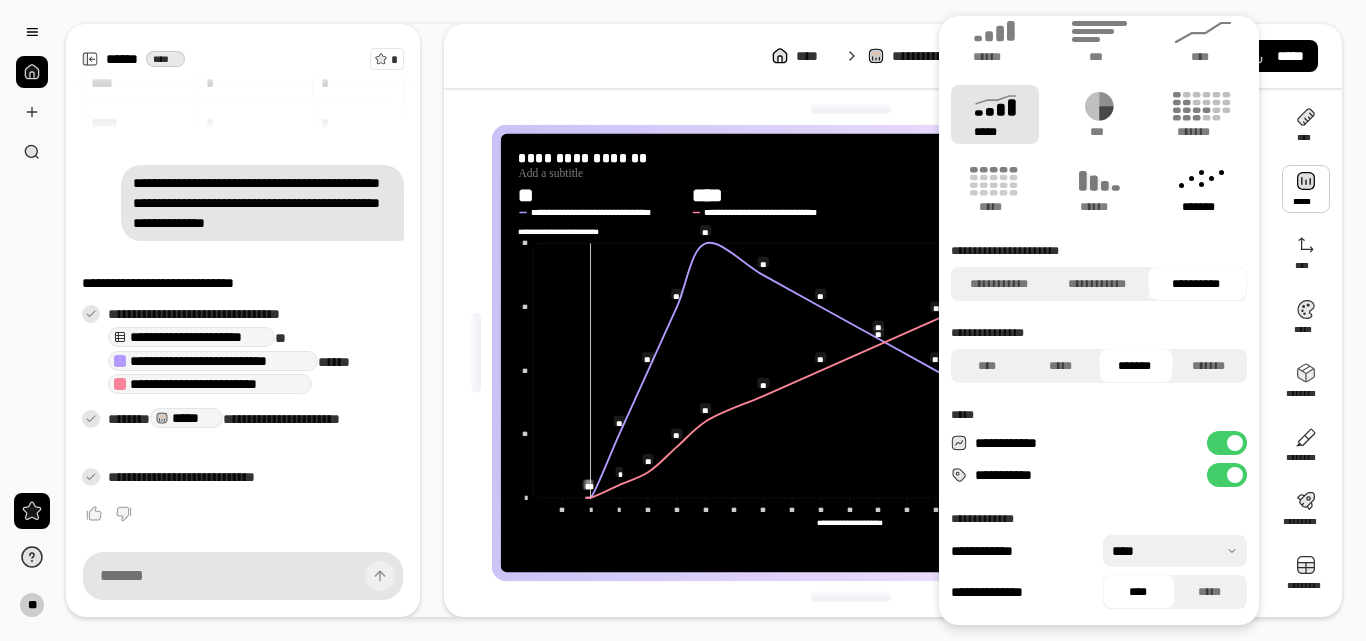 scroll, scrollTop: 0, scrollLeft: 0, axis: both 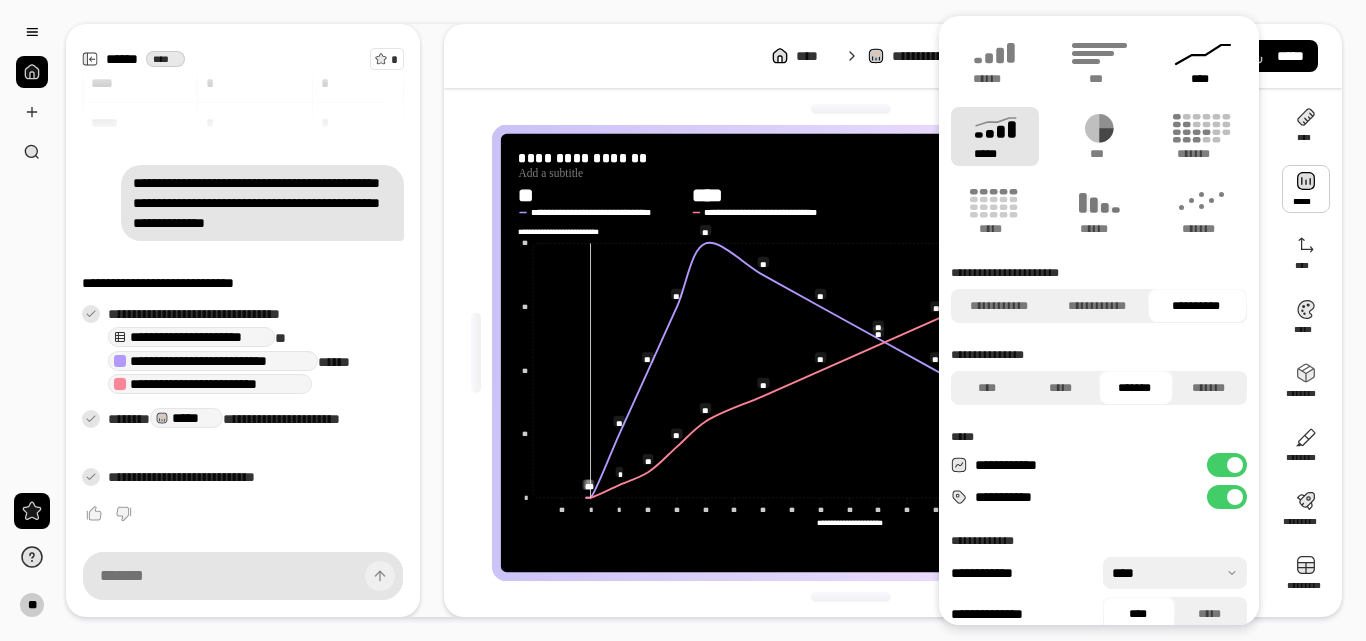 click on "****" at bounding box center [1203, 79] 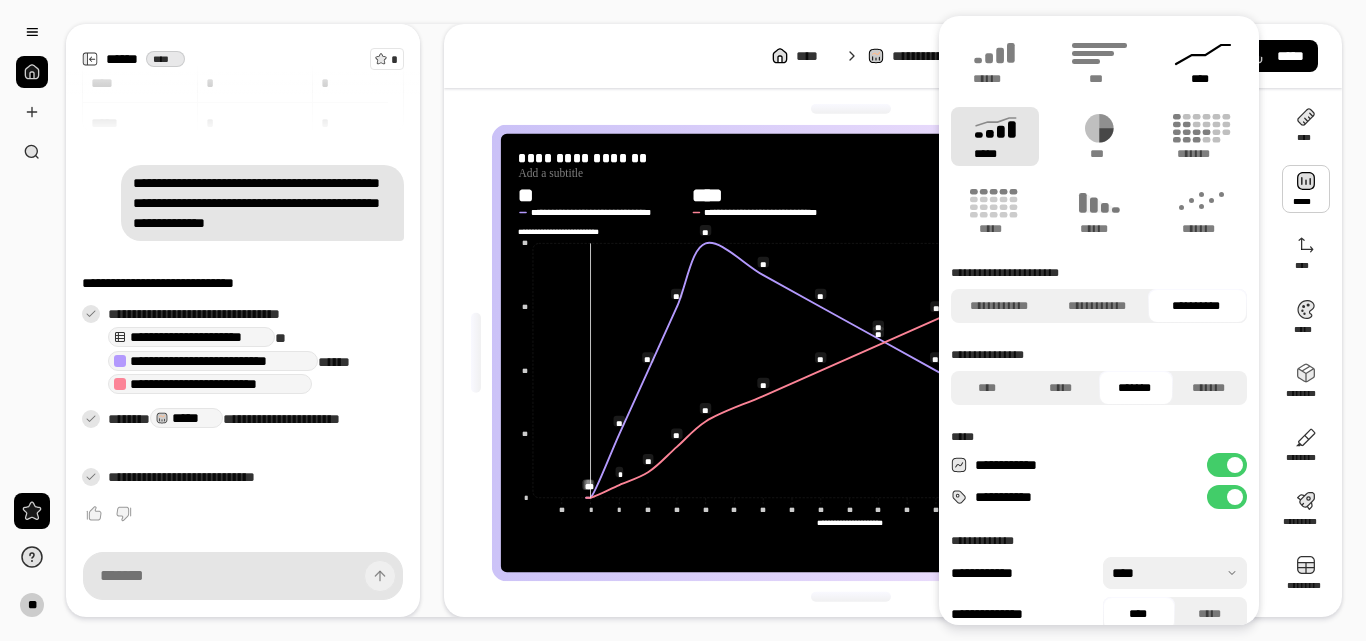 type 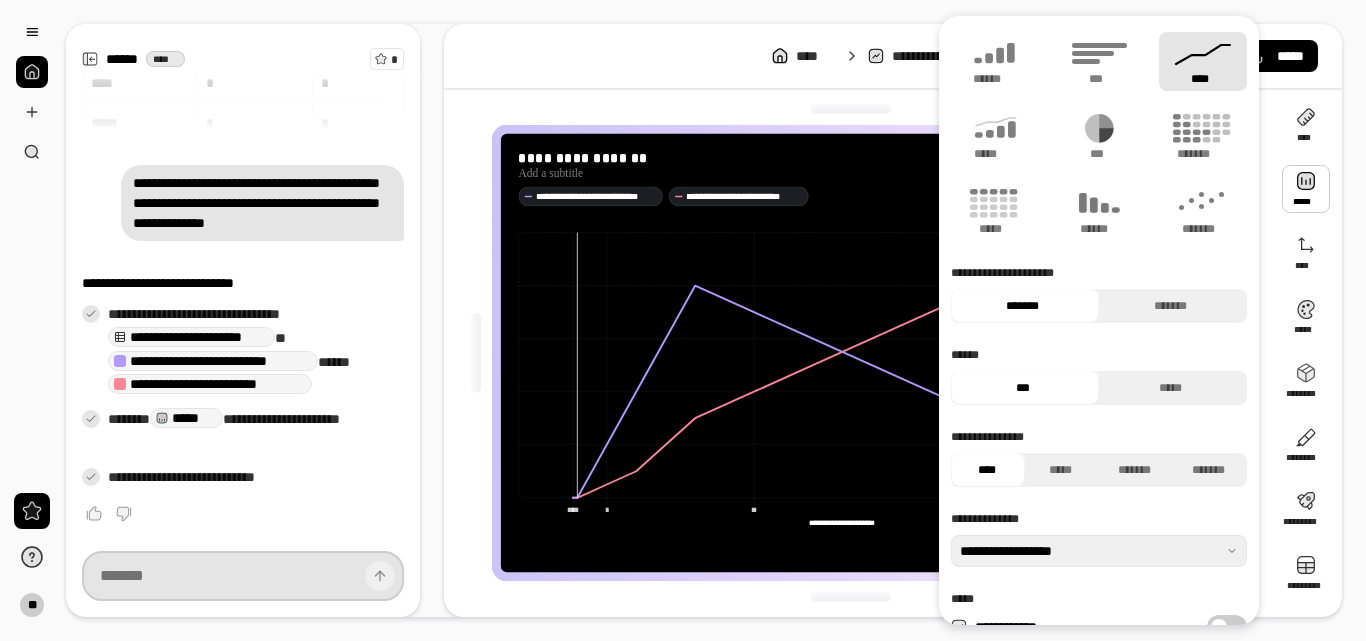 click at bounding box center [243, 576] 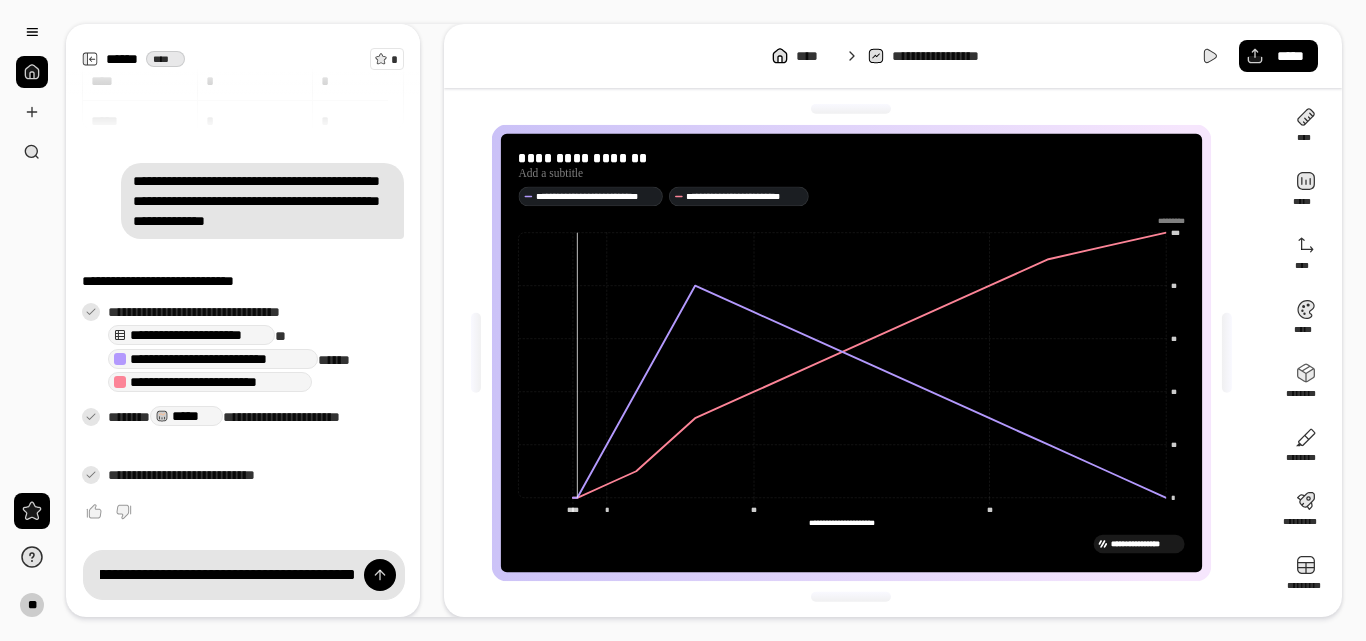 scroll, scrollTop: 0, scrollLeft: 0, axis: both 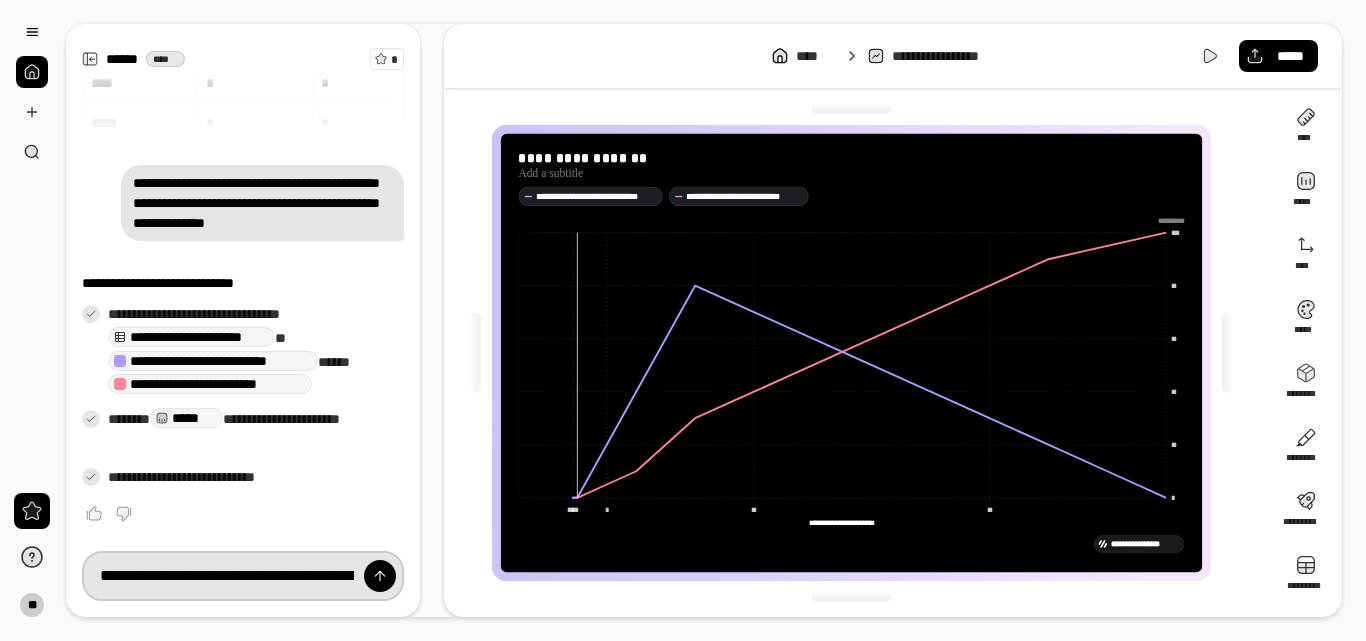 click on "**********" at bounding box center [243, 576] 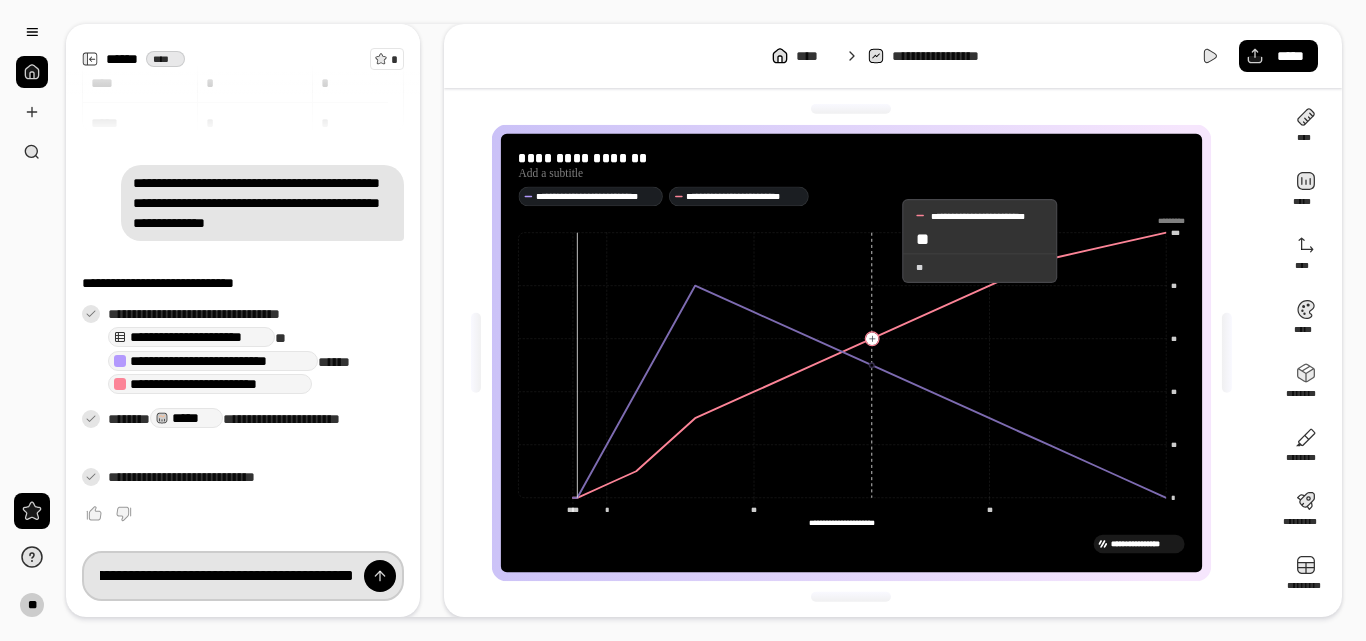 scroll, scrollTop: 0, scrollLeft: 385, axis: horizontal 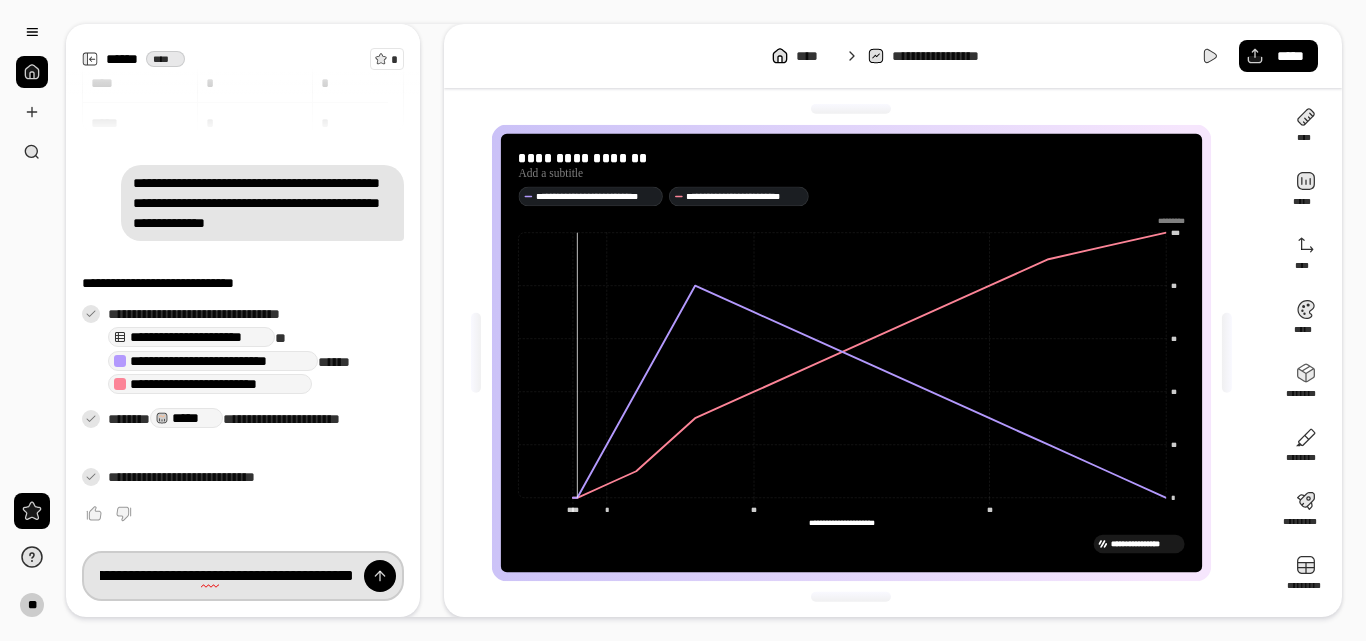 type on "**********" 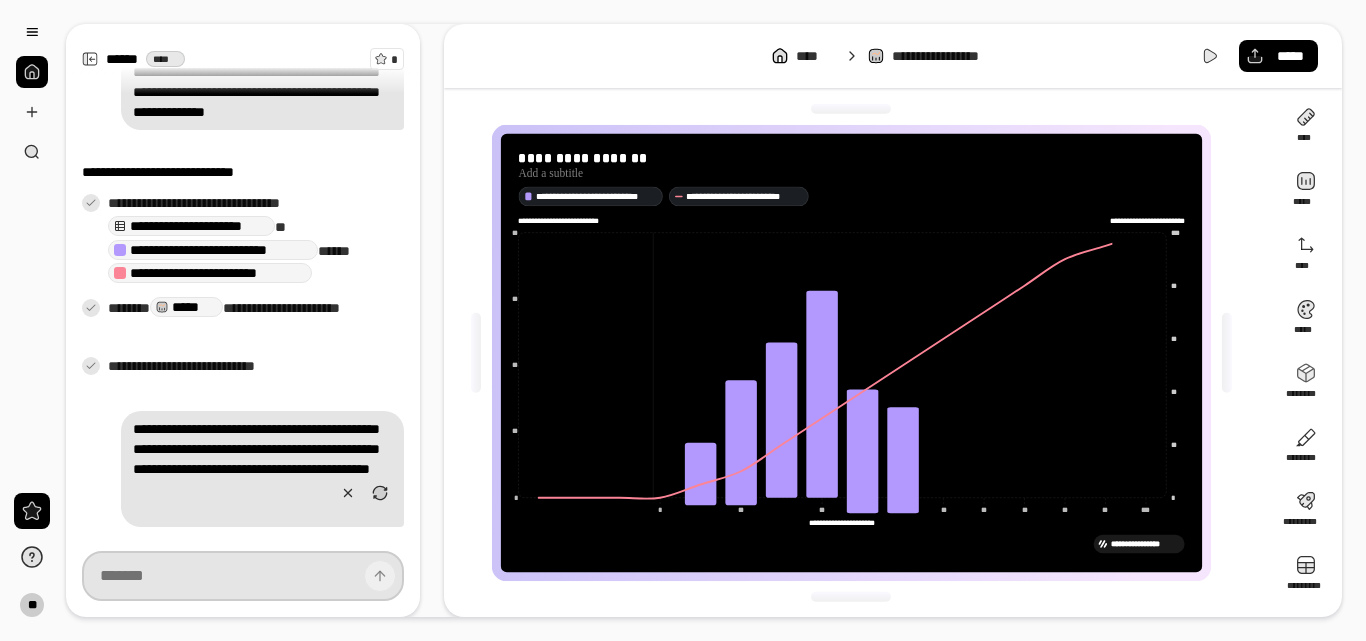 type on "**********" 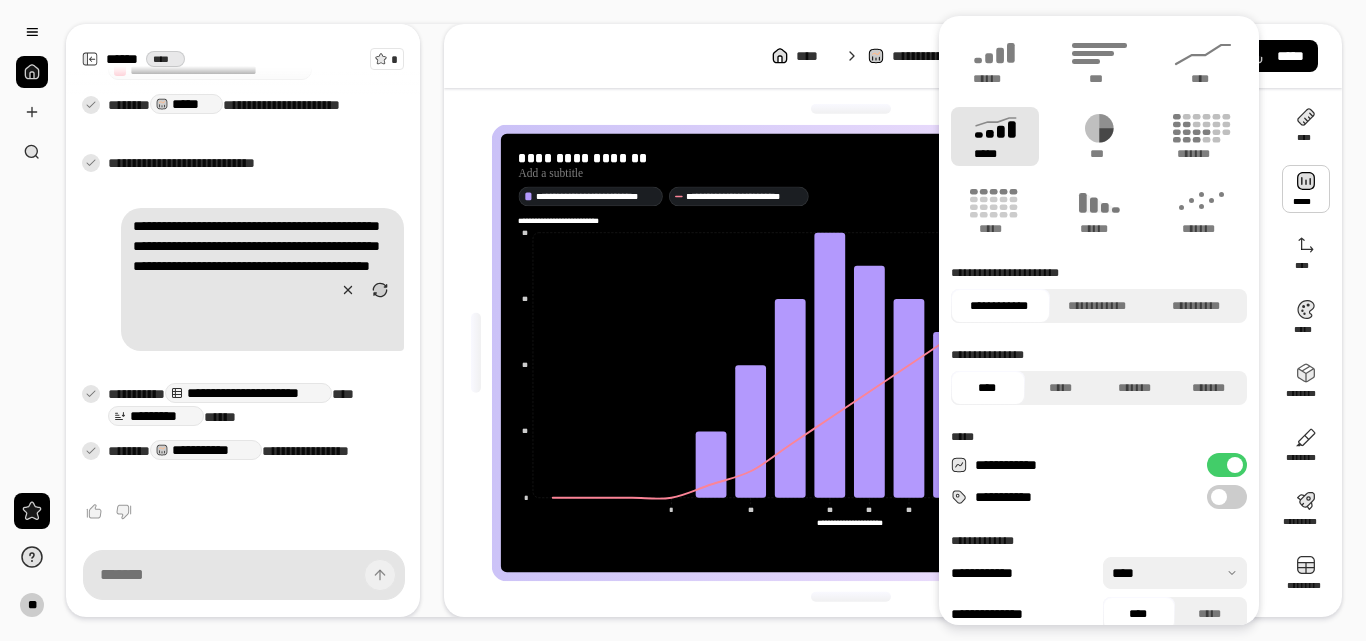 click at bounding box center [1306, 189] 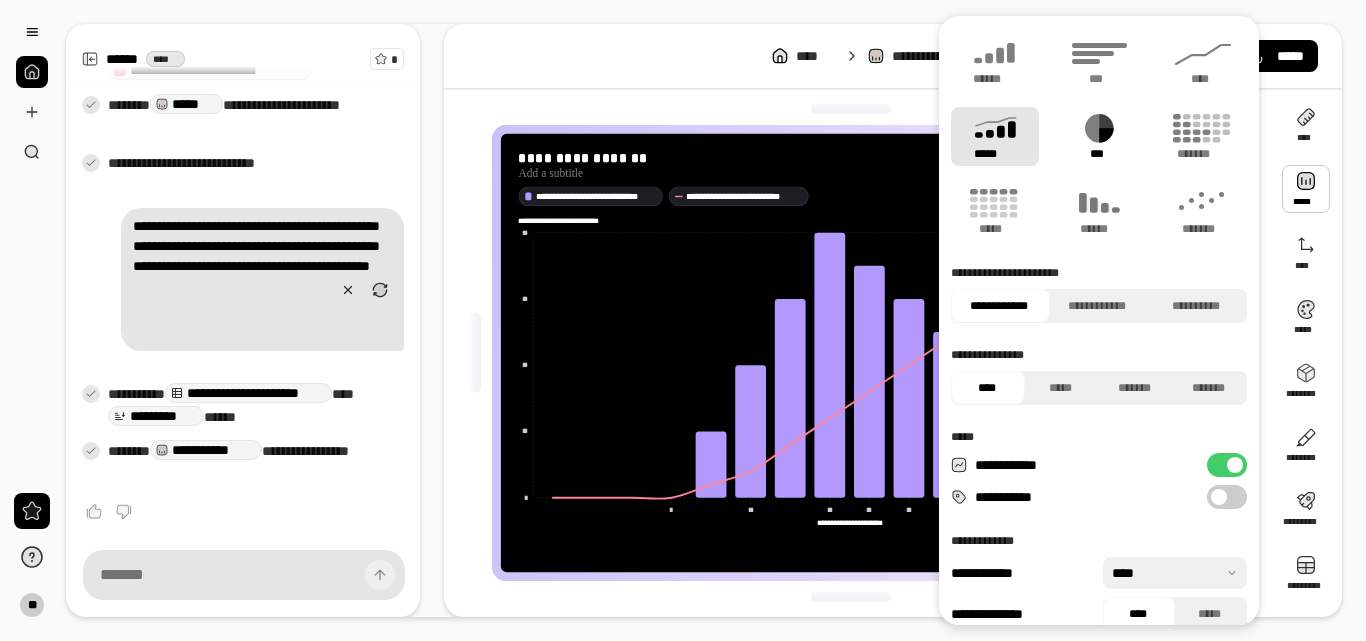 drag, startPoint x: 1172, startPoint y: 49, endPoint x: 1114, endPoint y: 173, distance: 136.89412 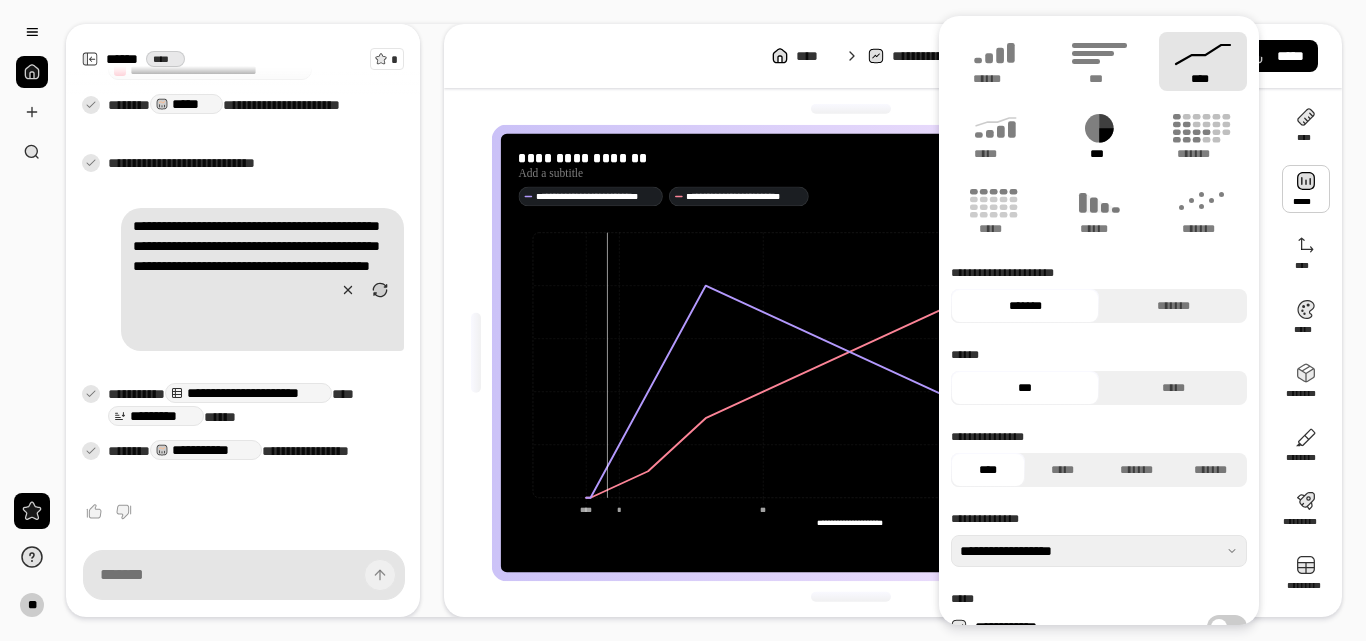 type 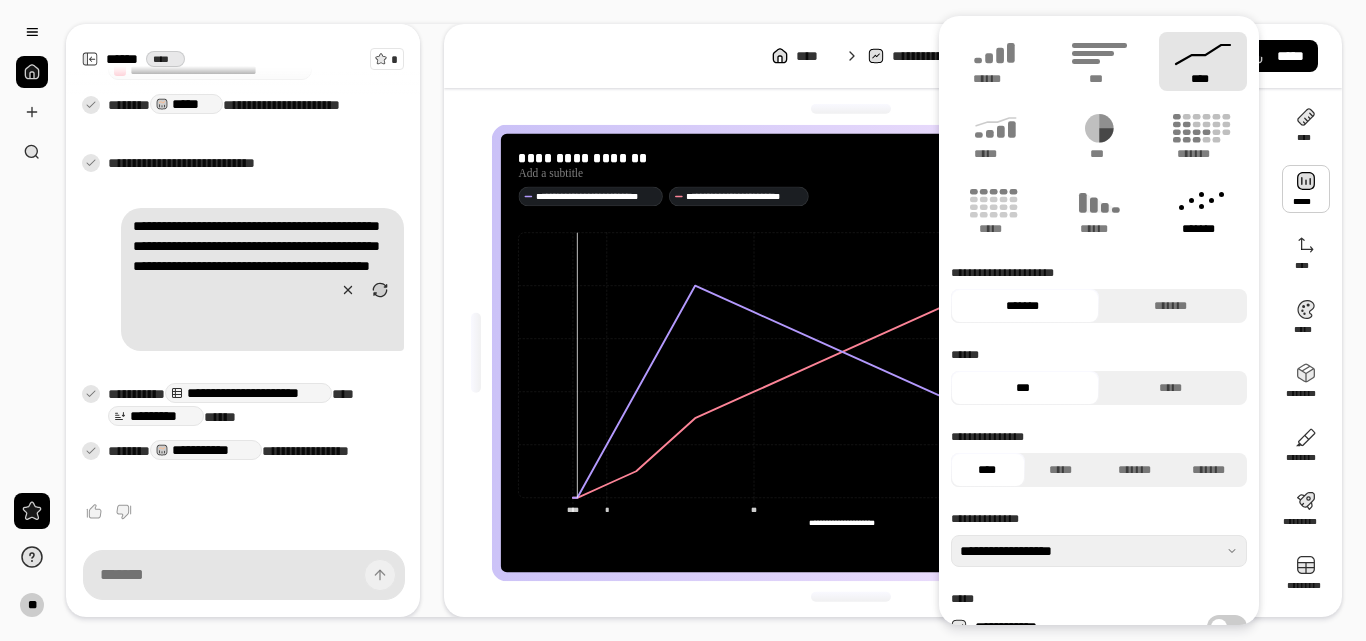 click 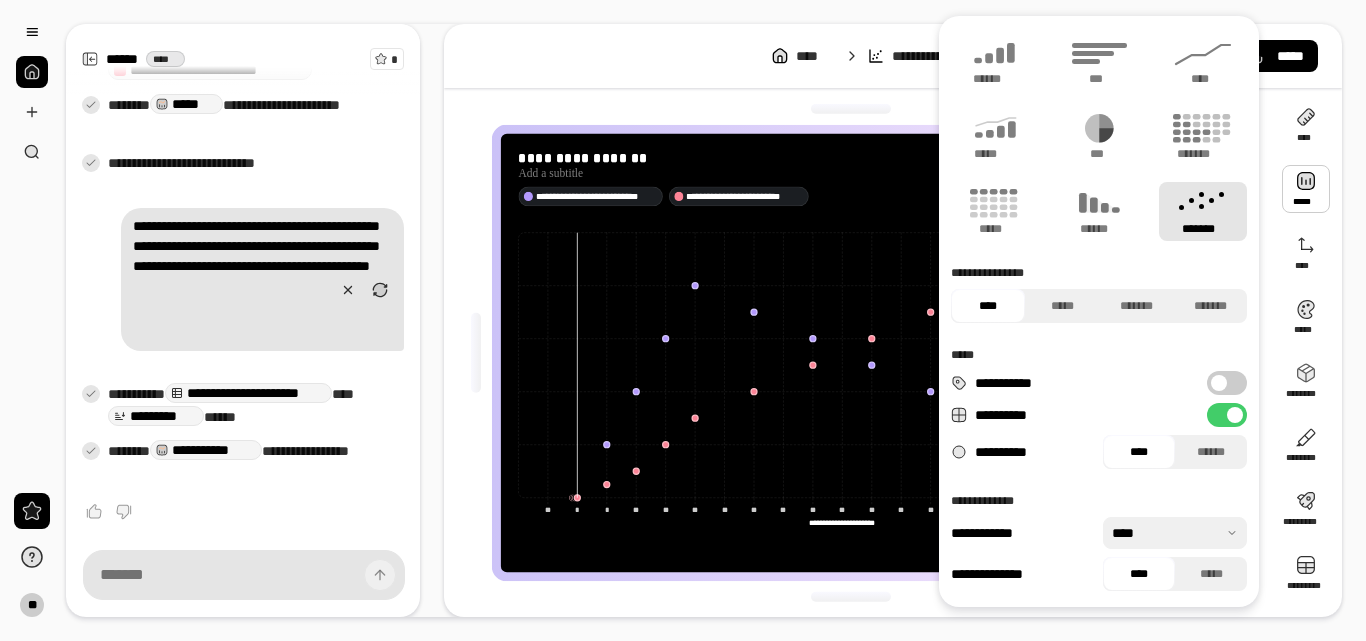 drag, startPoint x: 1200, startPoint y: 141, endPoint x: 1145, endPoint y: 16, distance: 136.565 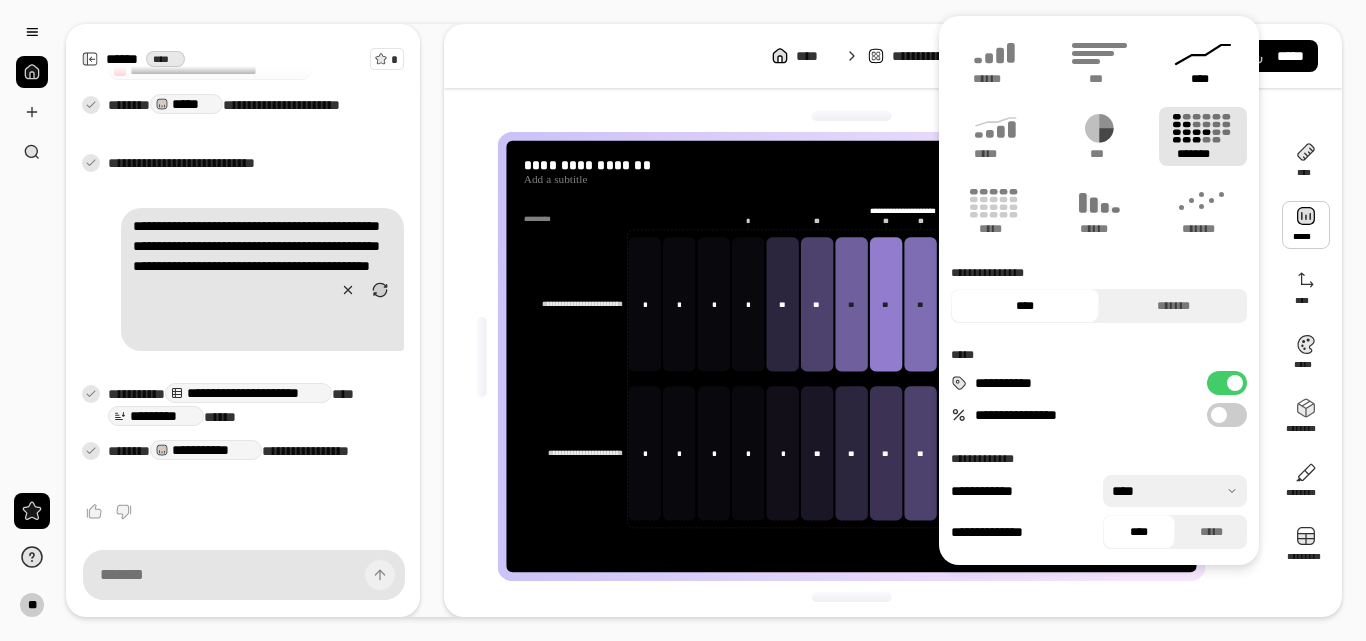 click 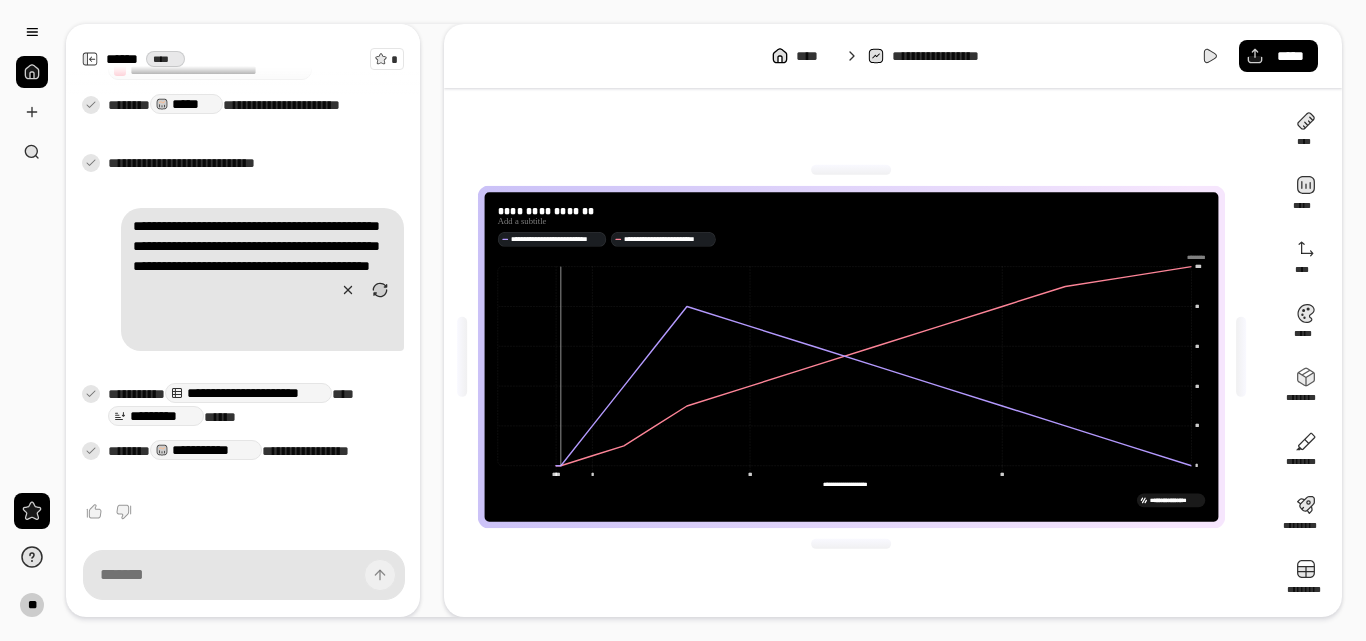 click on "**********" at bounding box center [683, 320] 